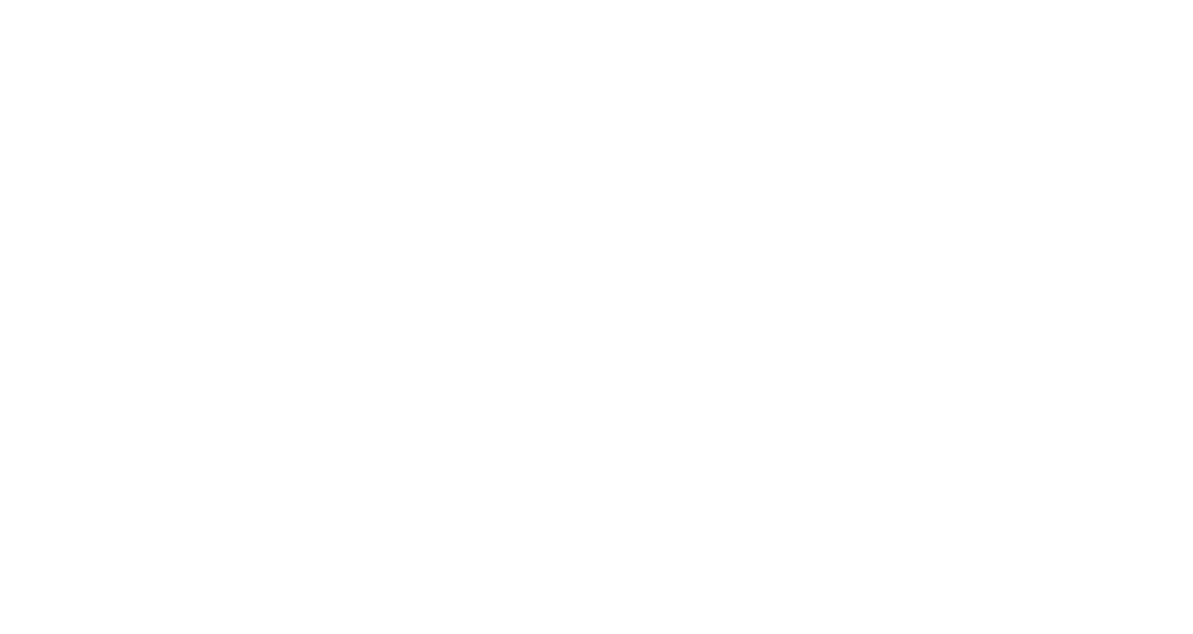 scroll, scrollTop: 0, scrollLeft: 0, axis: both 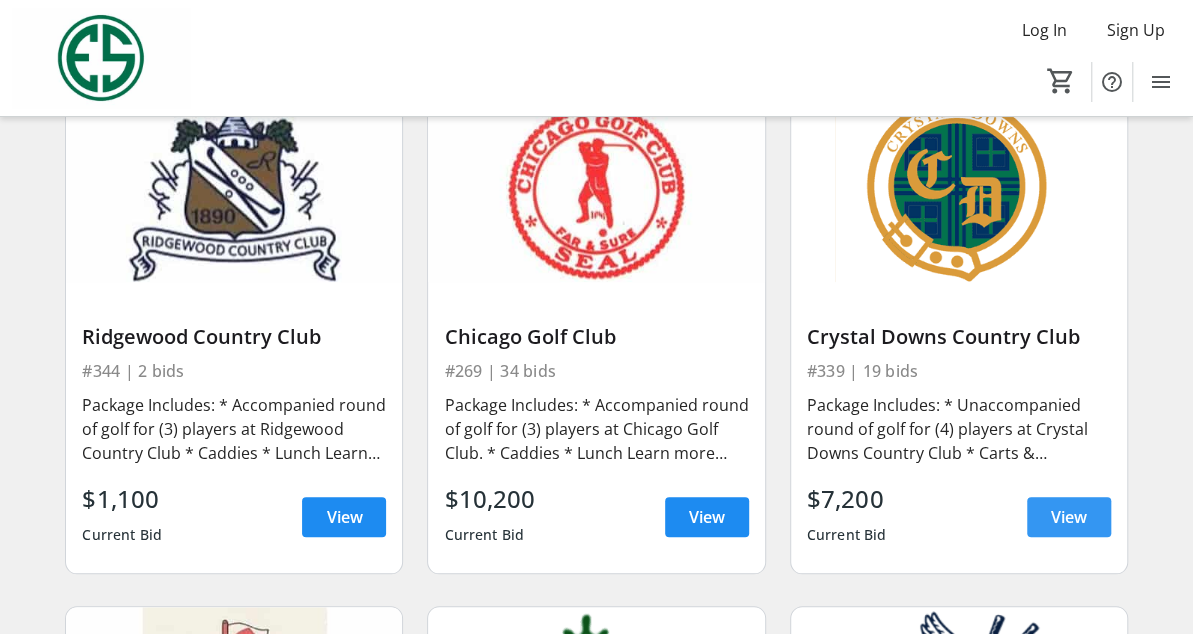 click on "View" at bounding box center (1069, 517) 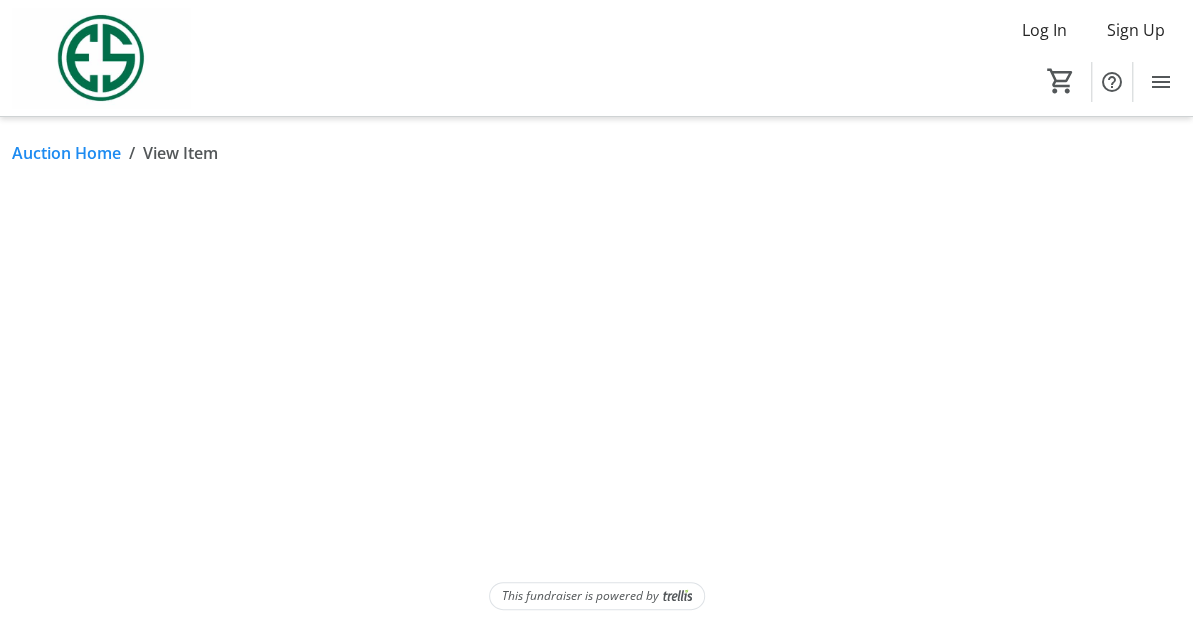 scroll, scrollTop: 0, scrollLeft: 0, axis: both 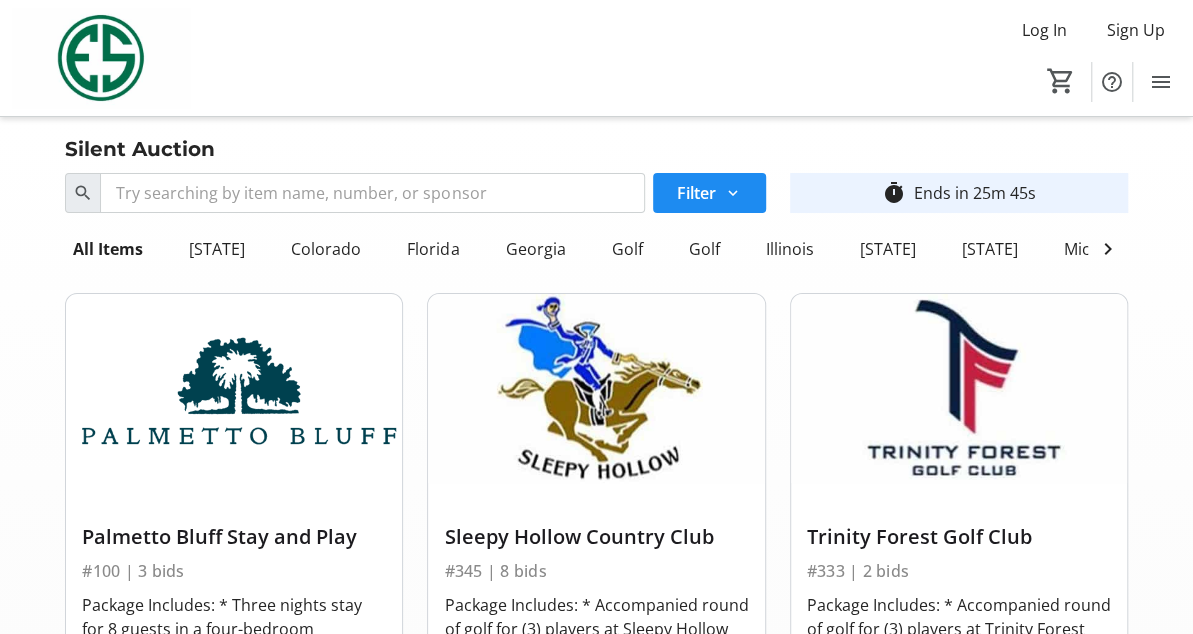 click on "Illinois" 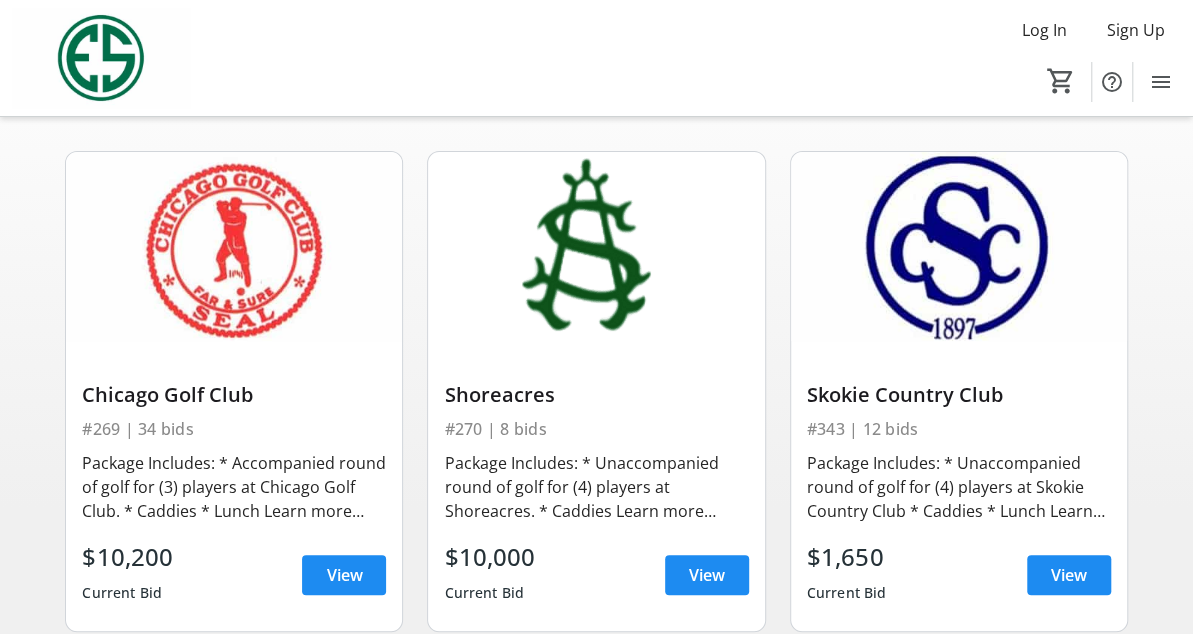 scroll, scrollTop: 160, scrollLeft: 0, axis: vertical 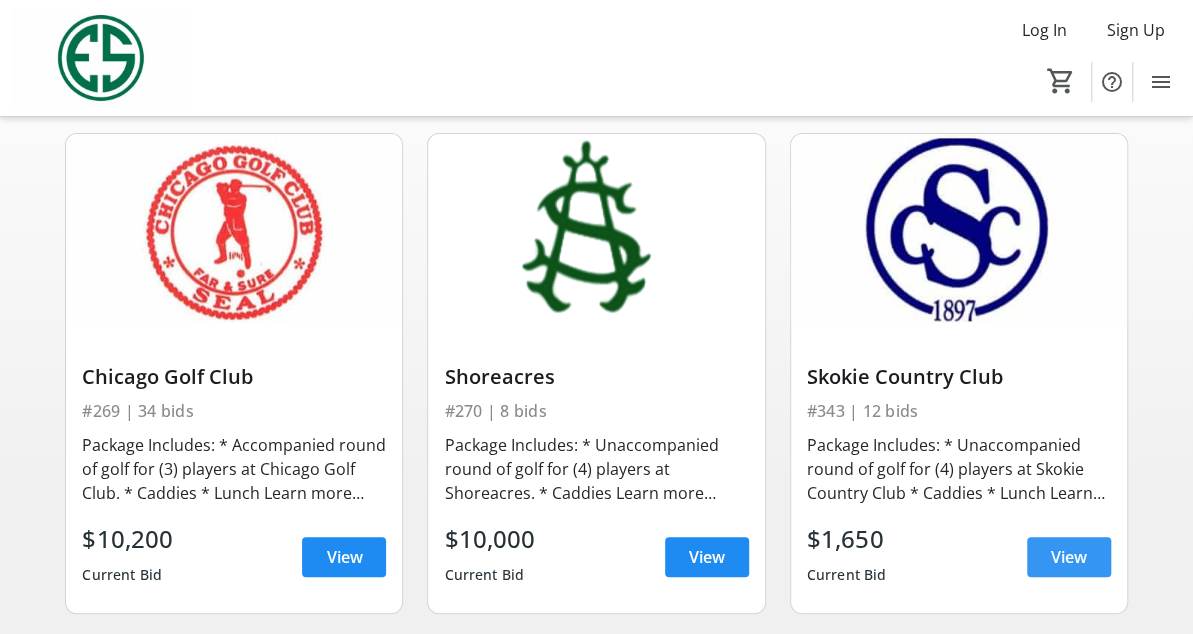 click on "View" at bounding box center (1069, 557) 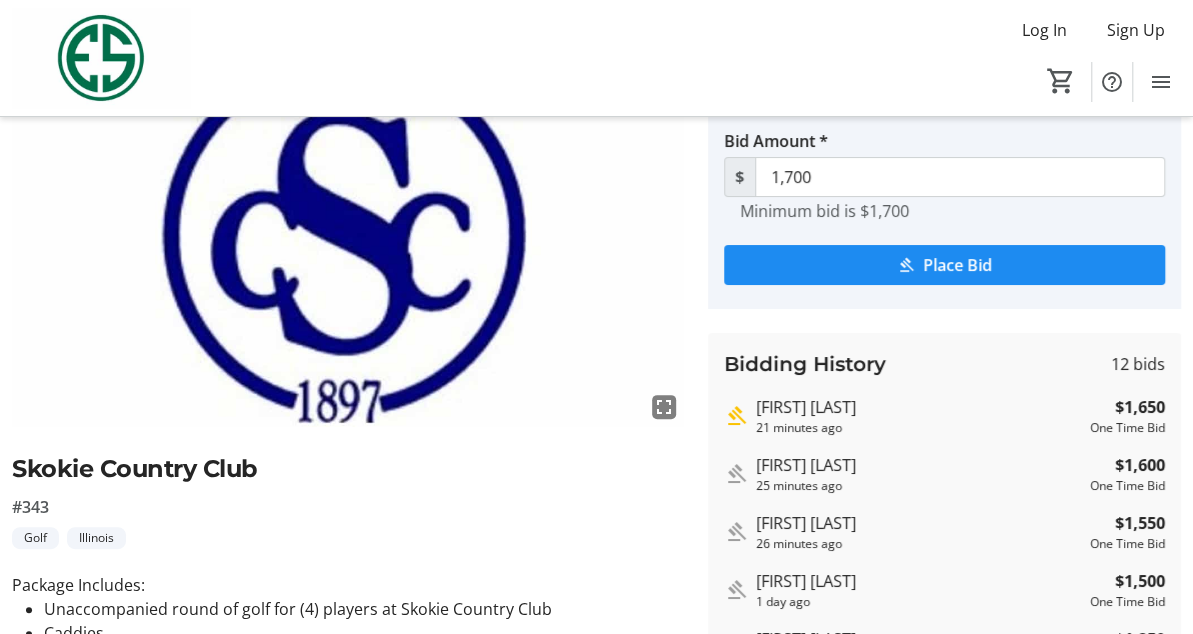 scroll, scrollTop: 160, scrollLeft: 0, axis: vertical 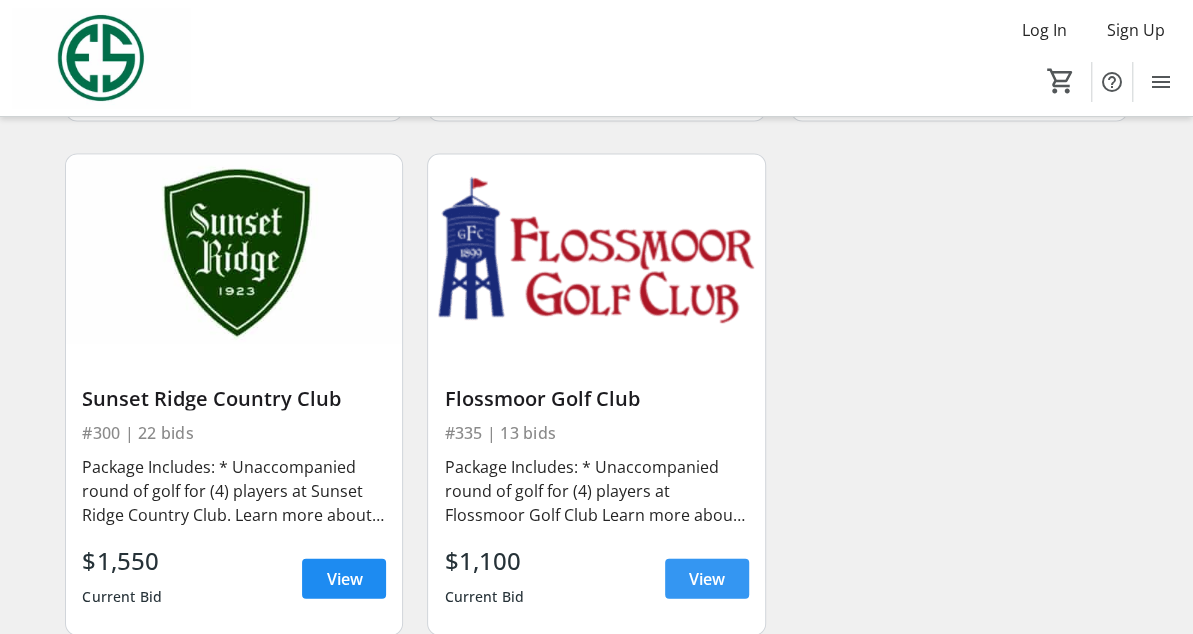click on "View" at bounding box center (707, 578) 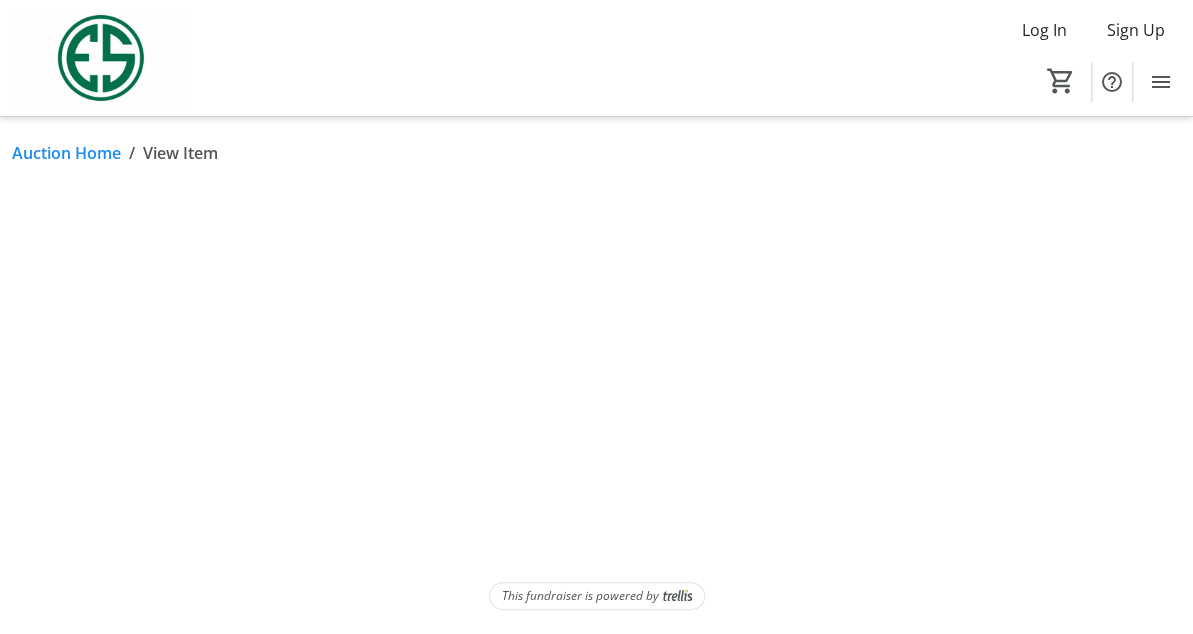 scroll, scrollTop: 0, scrollLeft: 0, axis: both 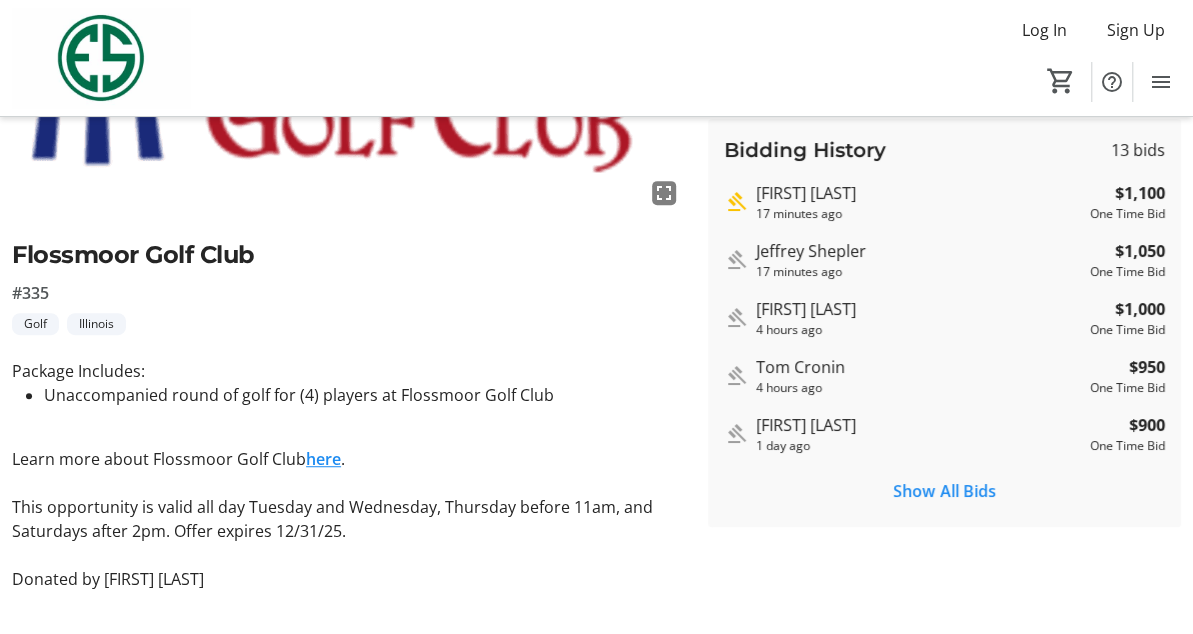 type on "1,200" 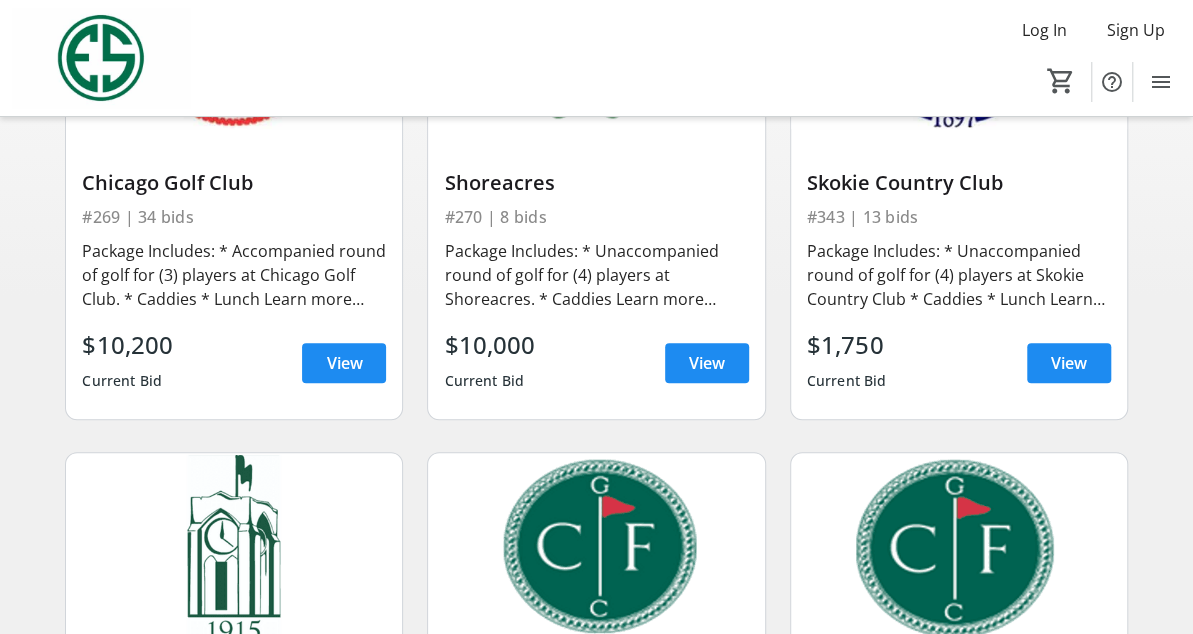 scroll, scrollTop: 1704, scrollLeft: 0, axis: vertical 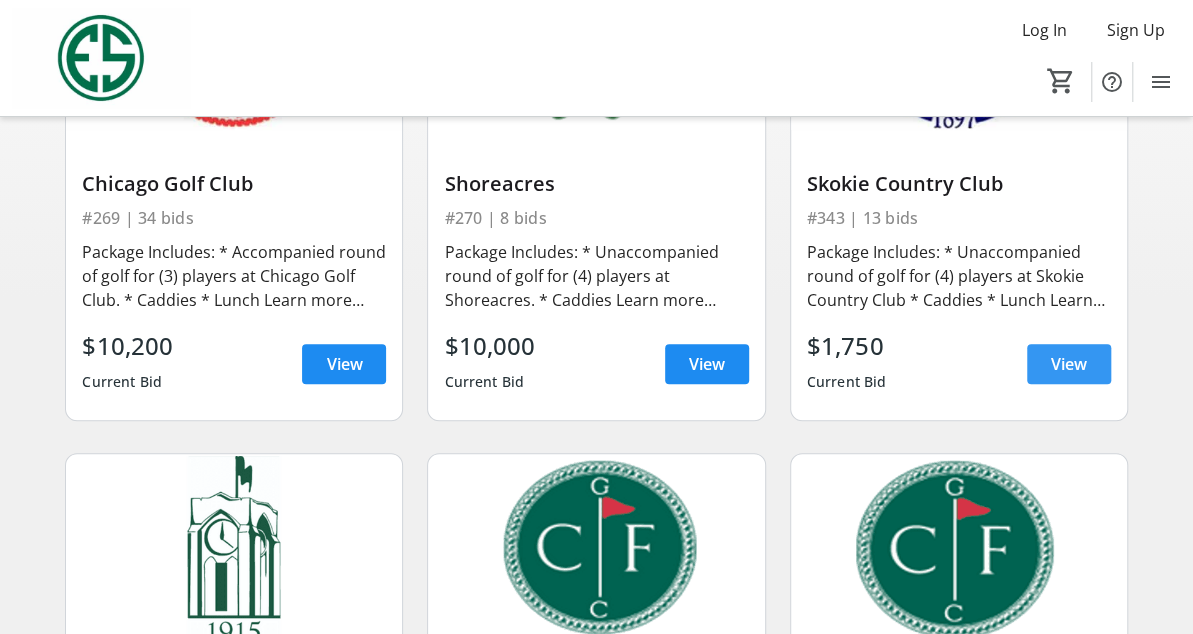click on "View" at bounding box center [1069, 364] 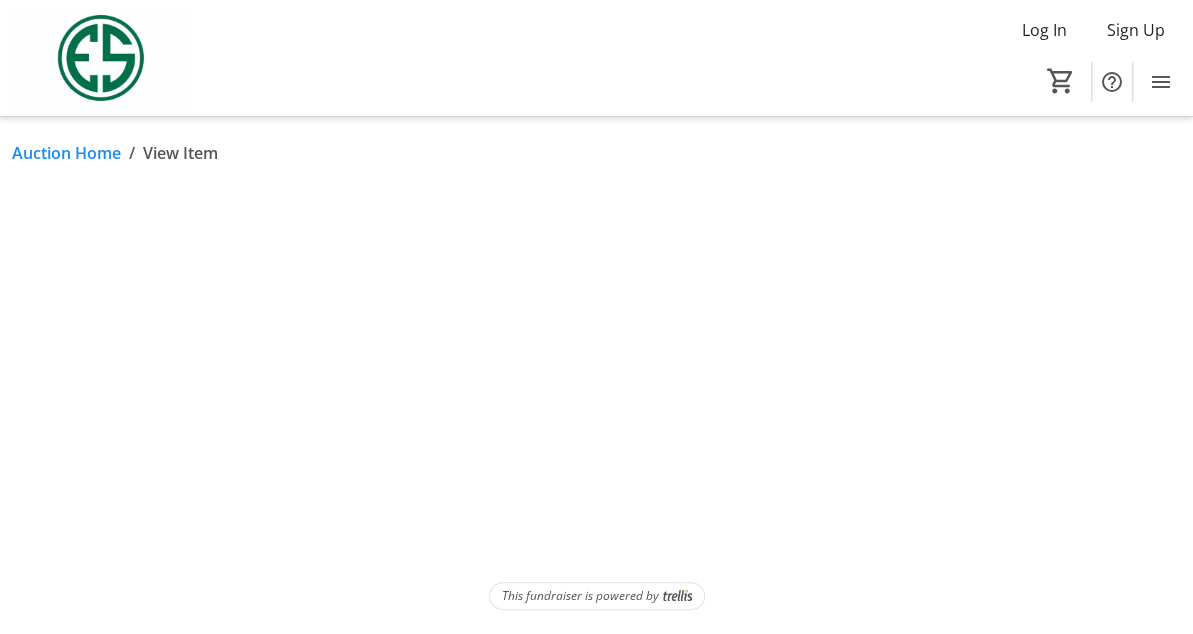 scroll, scrollTop: 0, scrollLeft: 0, axis: both 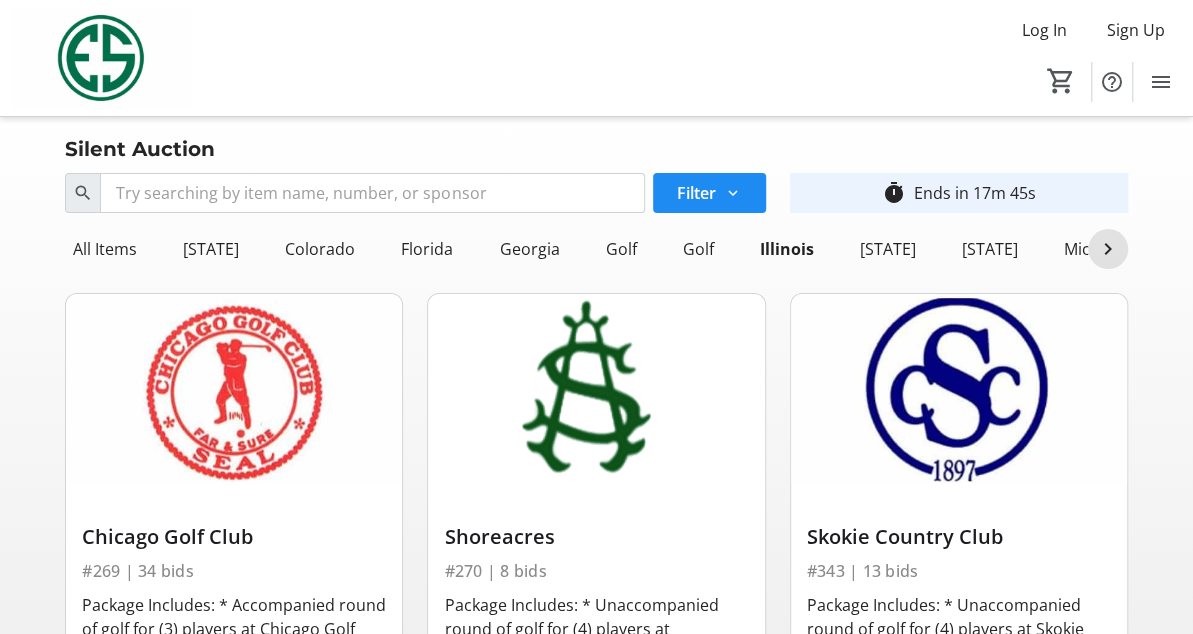 click 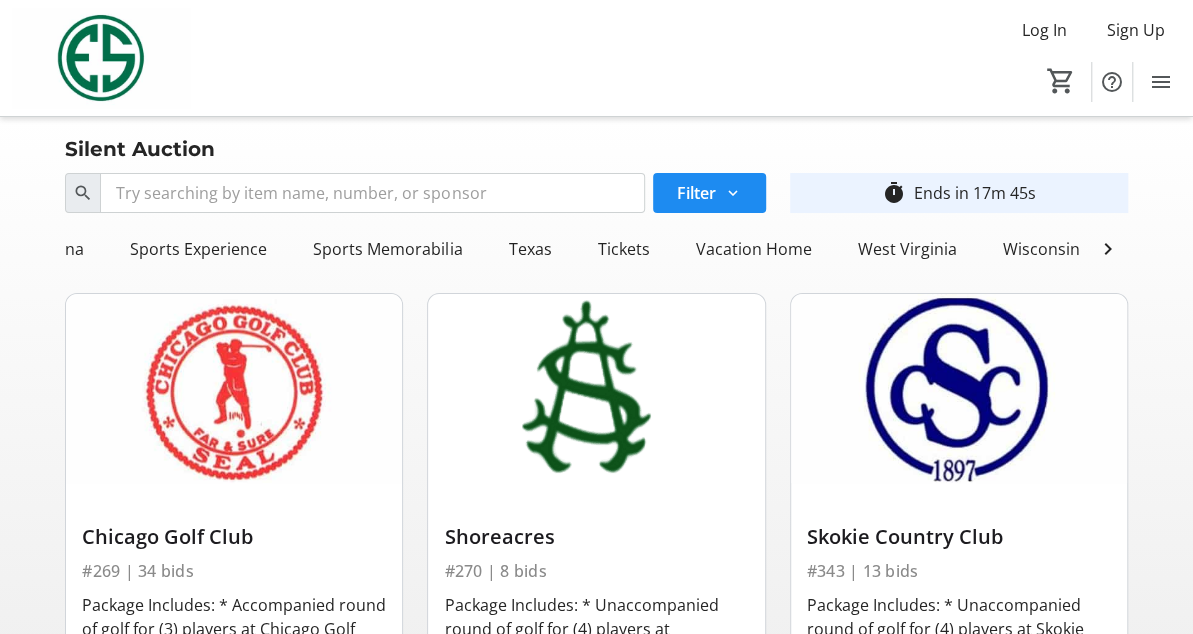 scroll, scrollTop: 0, scrollLeft: 1932, axis: horizontal 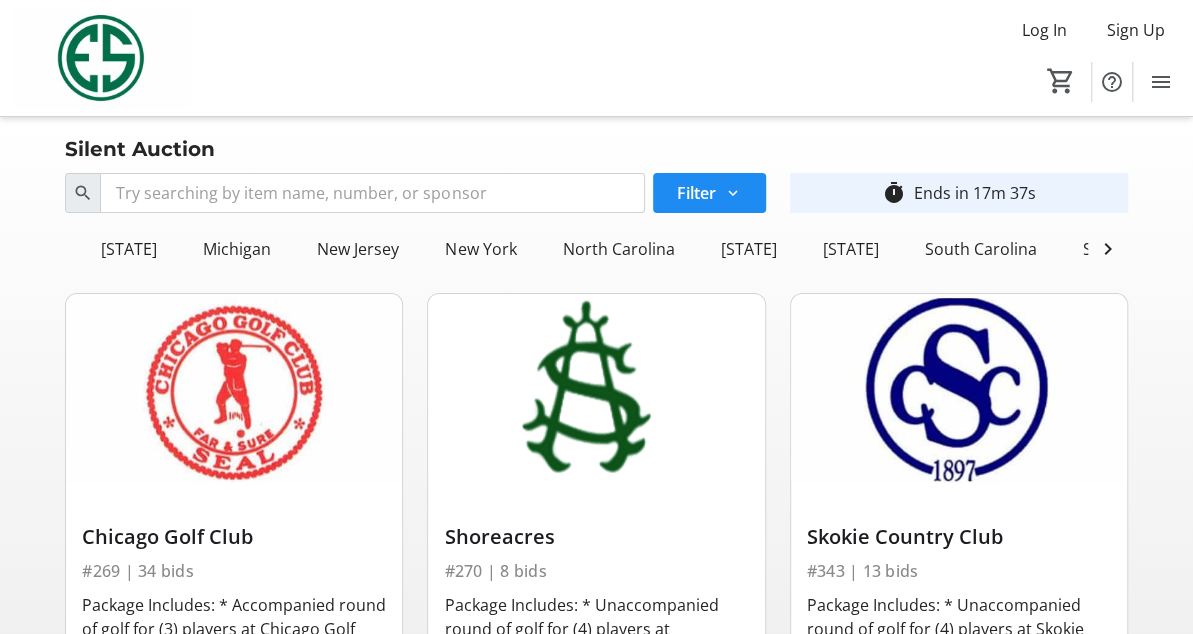 click on "Michigan" 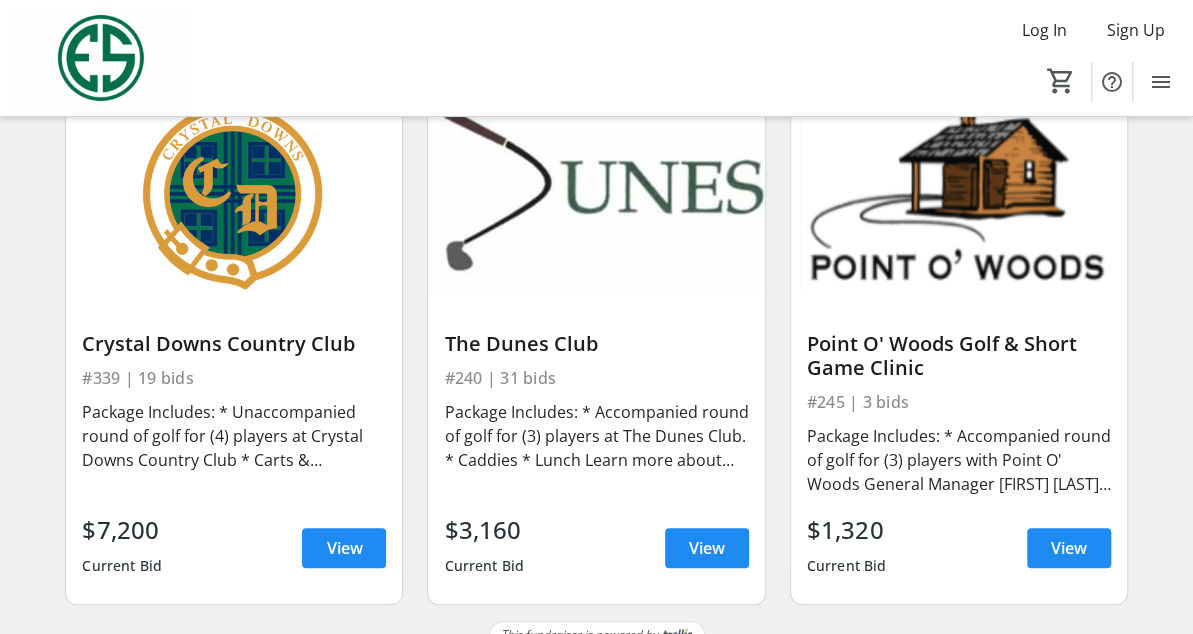 scroll, scrollTop: 200, scrollLeft: 0, axis: vertical 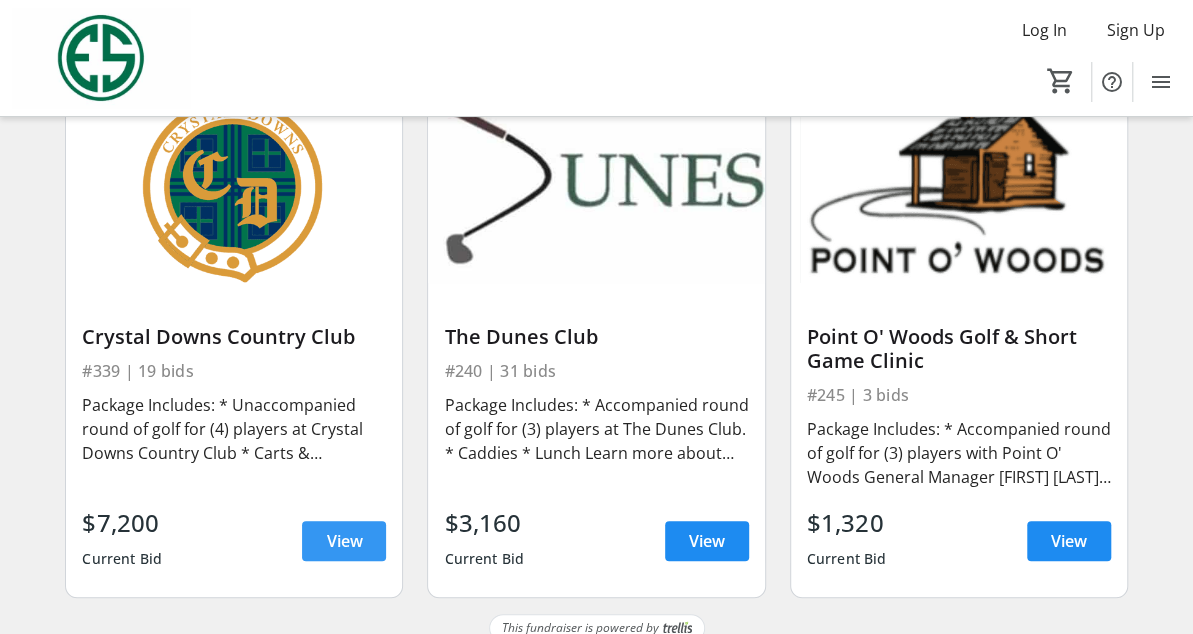 click on "View" at bounding box center [344, 541] 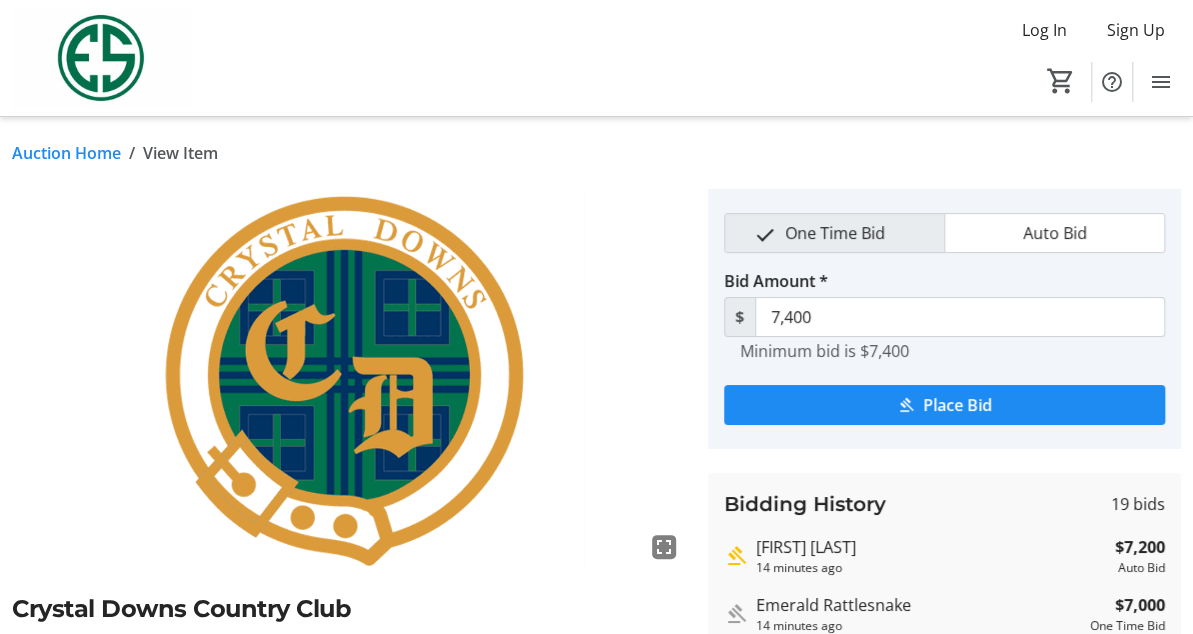 scroll, scrollTop: 354, scrollLeft: 0, axis: vertical 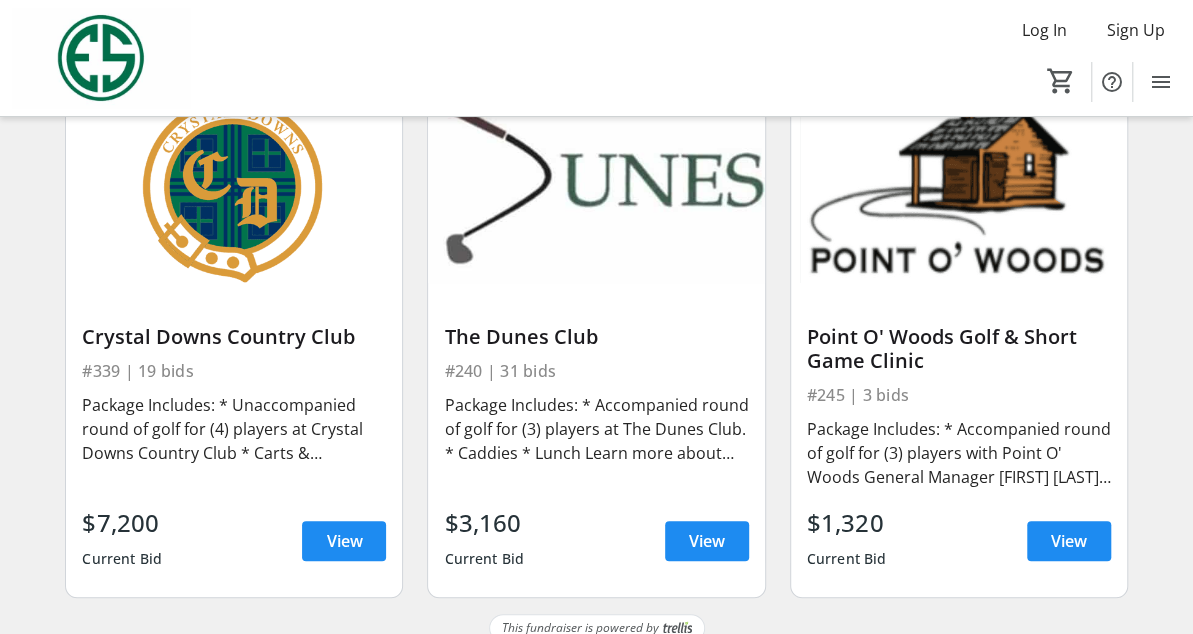 click on "View" at bounding box center [1069, 541] 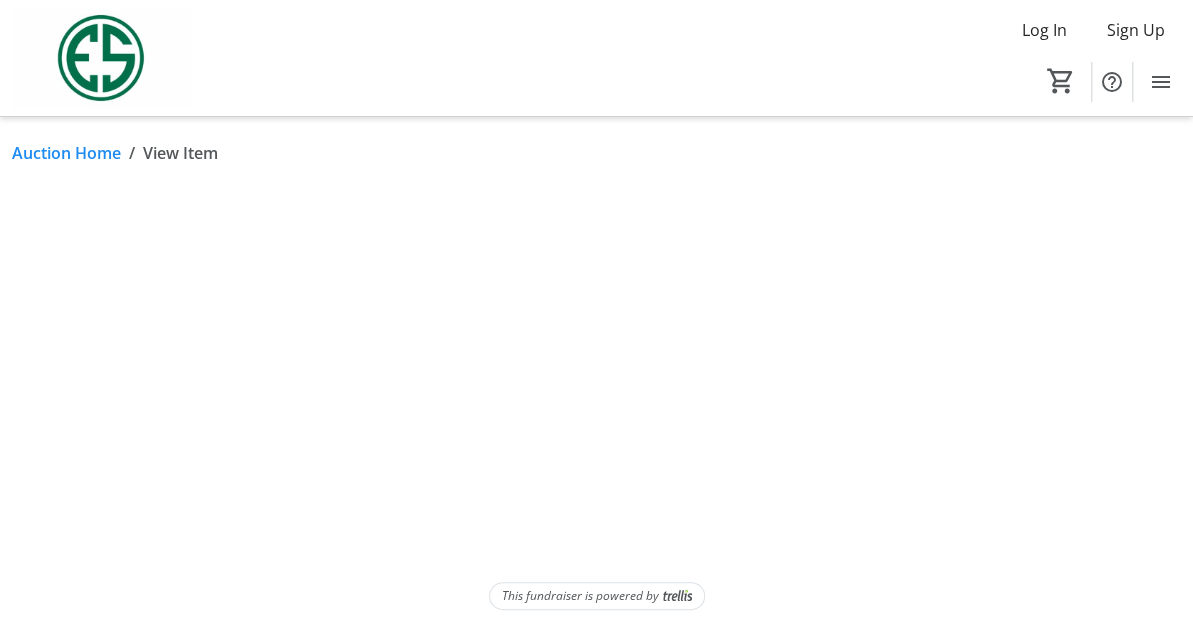 scroll, scrollTop: 0, scrollLeft: 0, axis: both 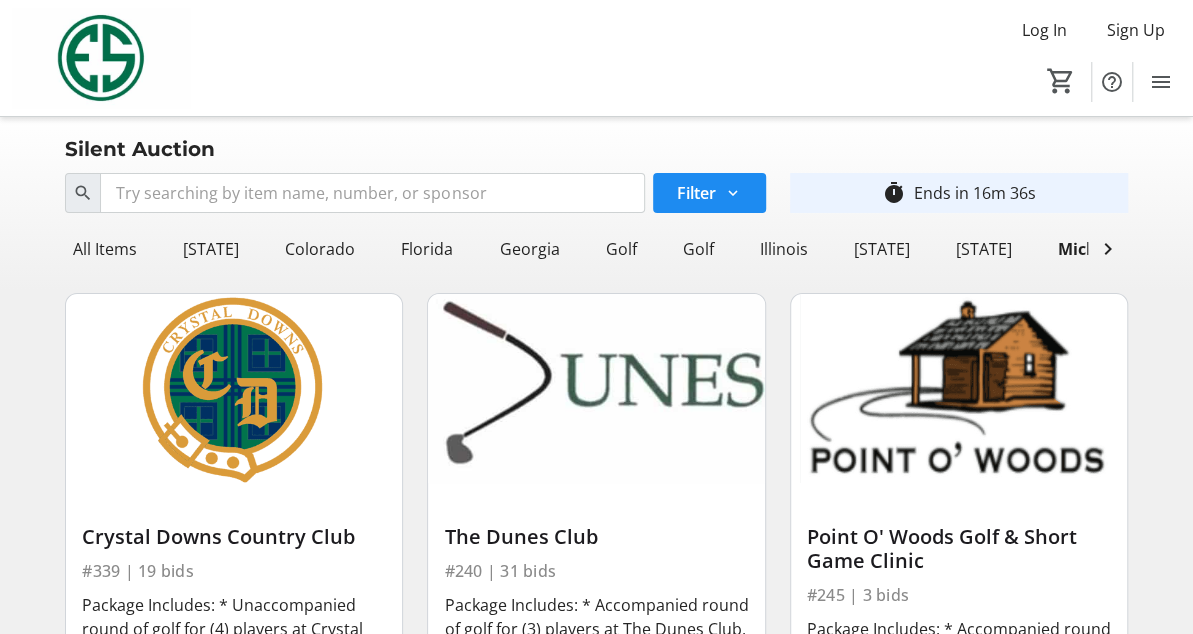 click on "Illinois" 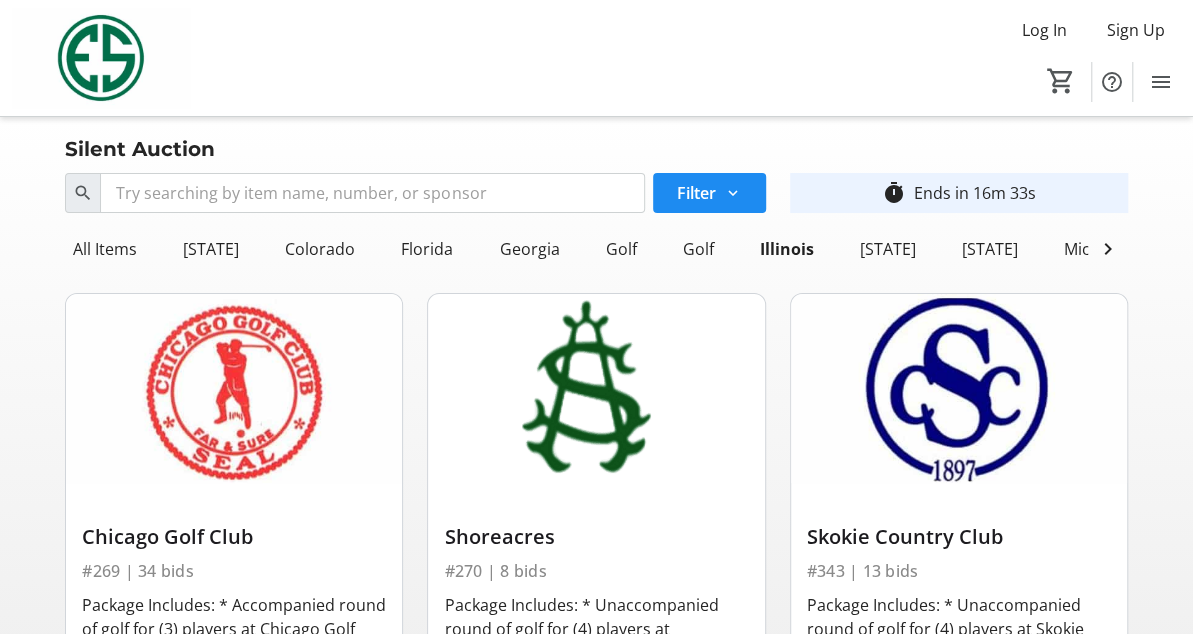 scroll, scrollTop: 554, scrollLeft: 0, axis: vertical 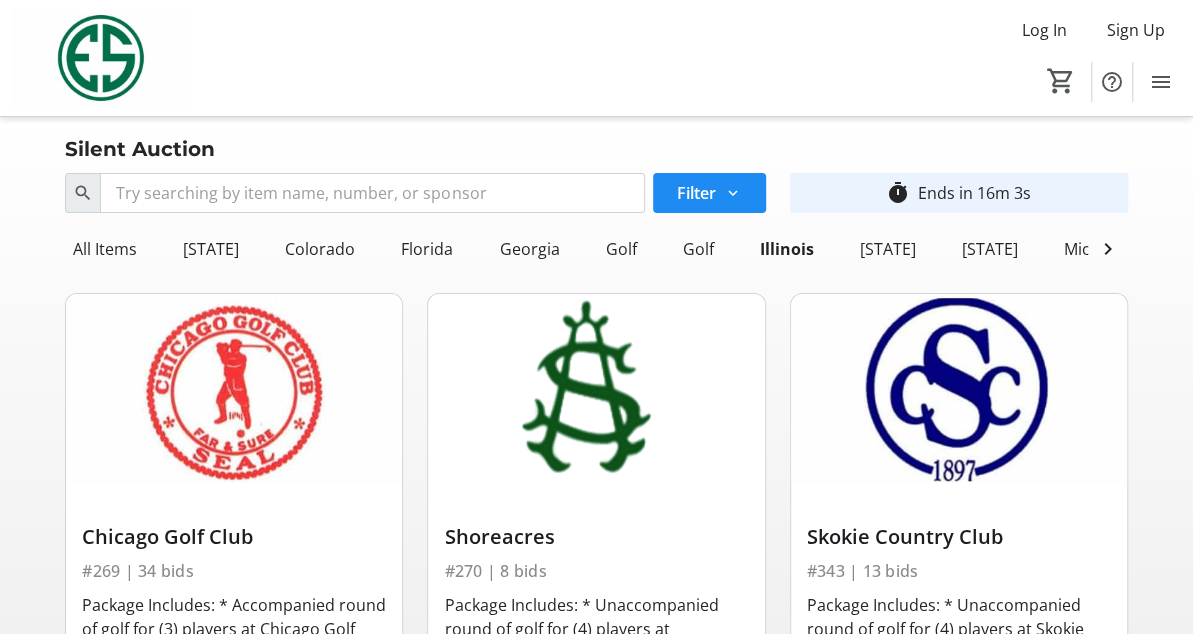 click on "[STATE]" 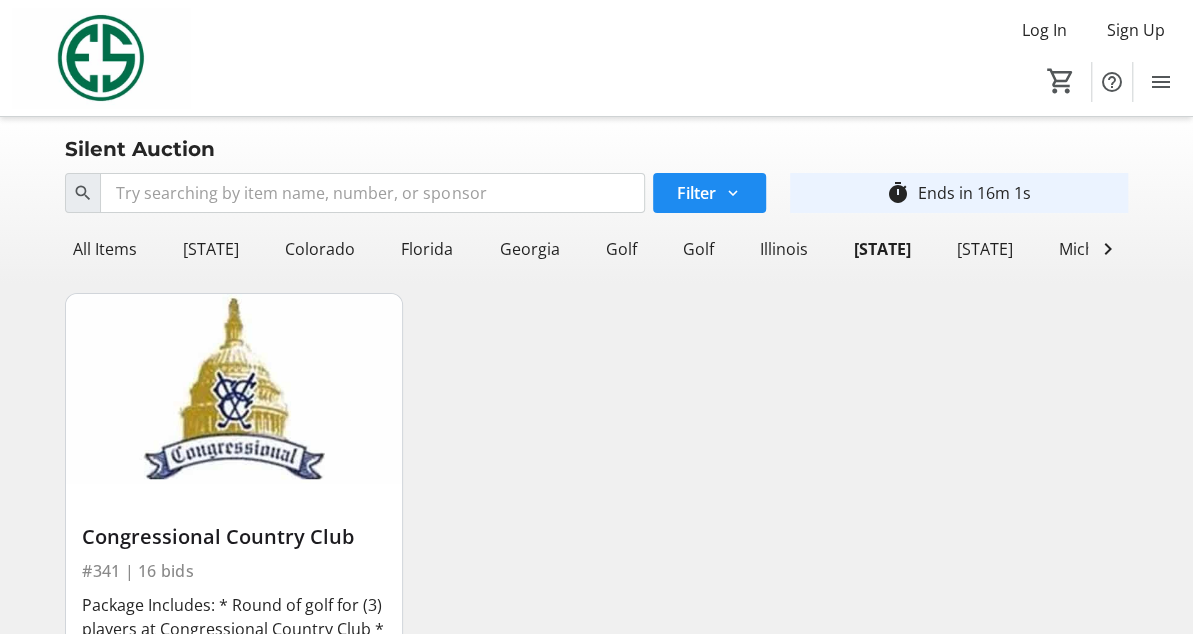 scroll, scrollTop: 196, scrollLeft: 0, axis: vertical 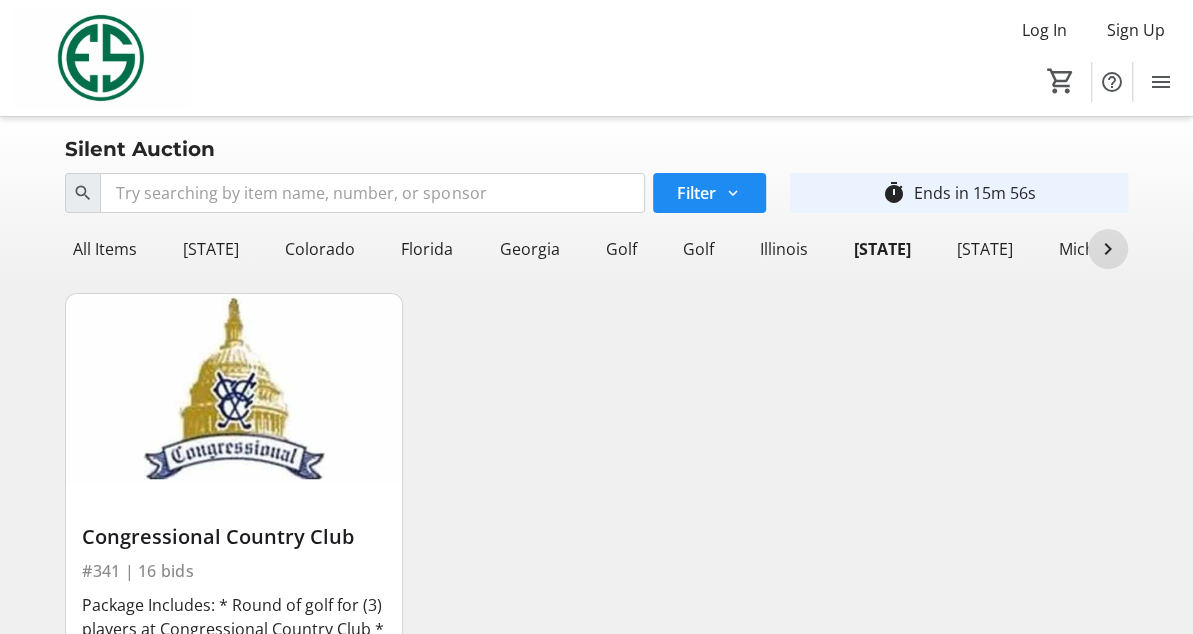 click 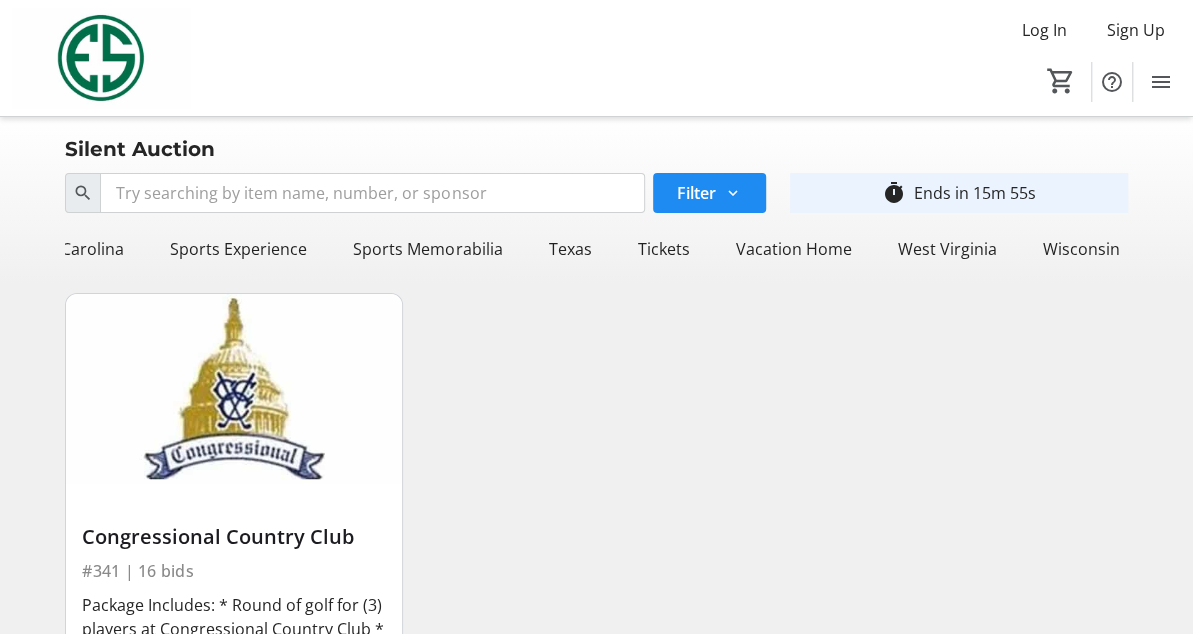 scroll, scrollTop: 0, scrollLeft: 1932, axis: horizontal 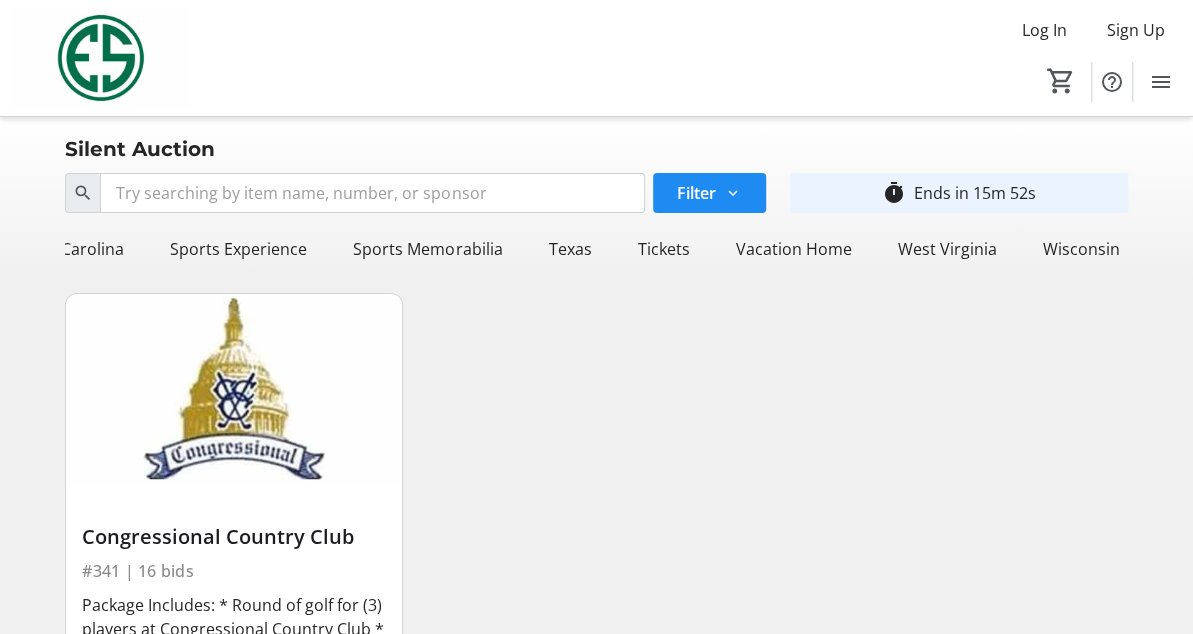 click on "Sports Experience" 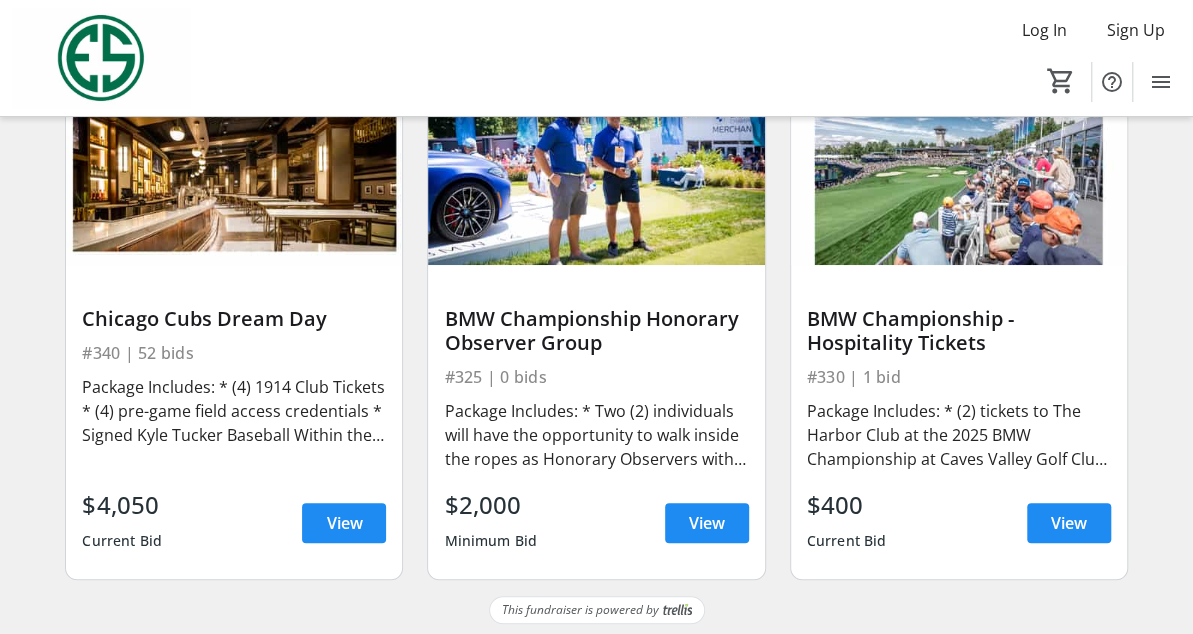scroll, scrollTop: 220, scrollLeft: 0, axis: vertical 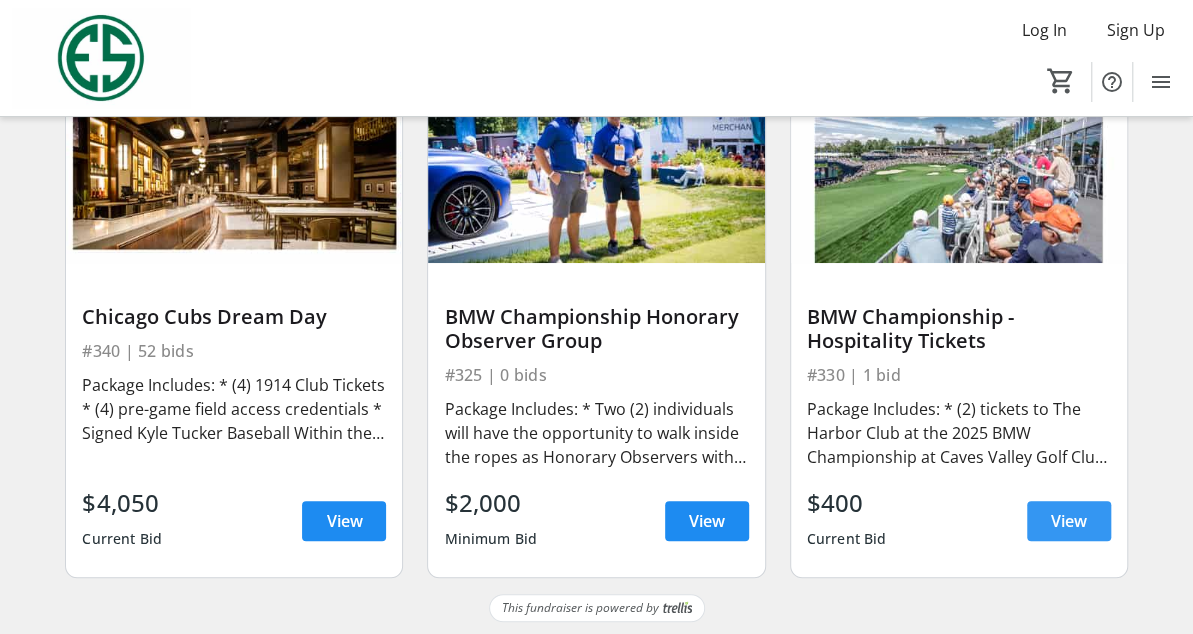 click on "View" at bounding box center [1069, 521] 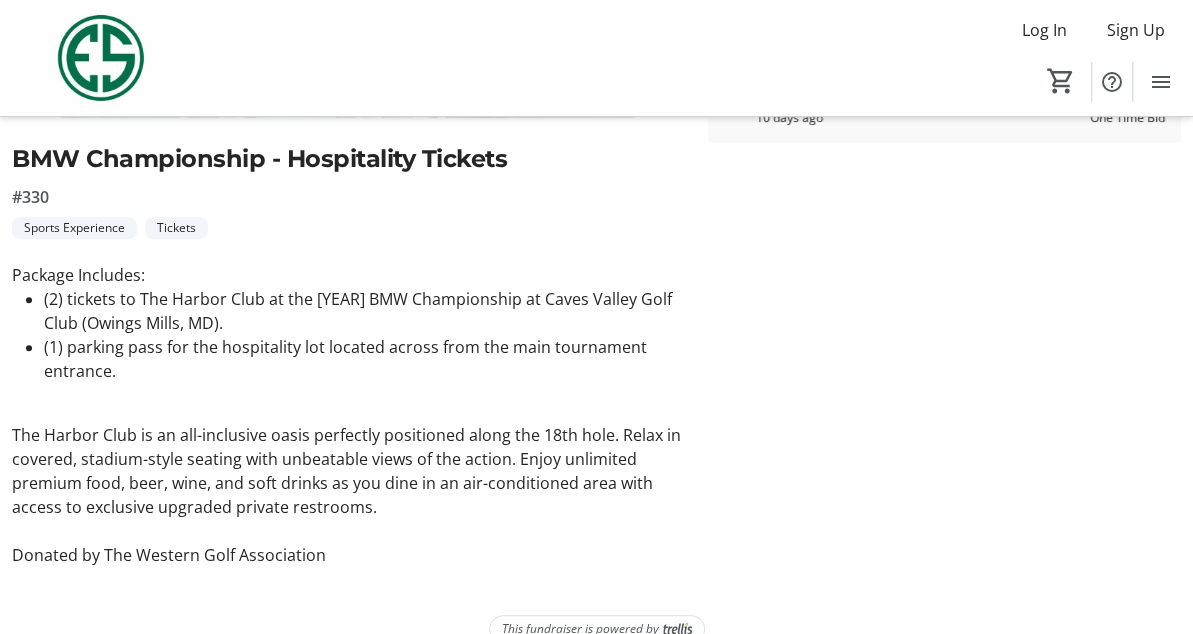 scroll, scrollTop: 0, scrollLeft: 0, axis: both 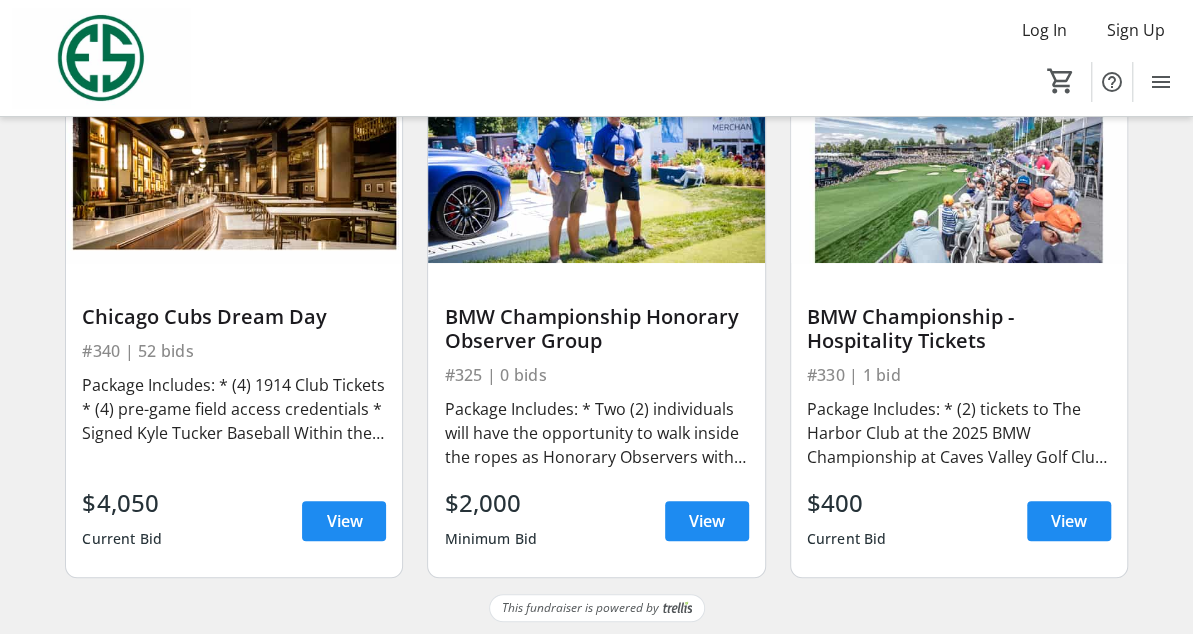 click on "Home" 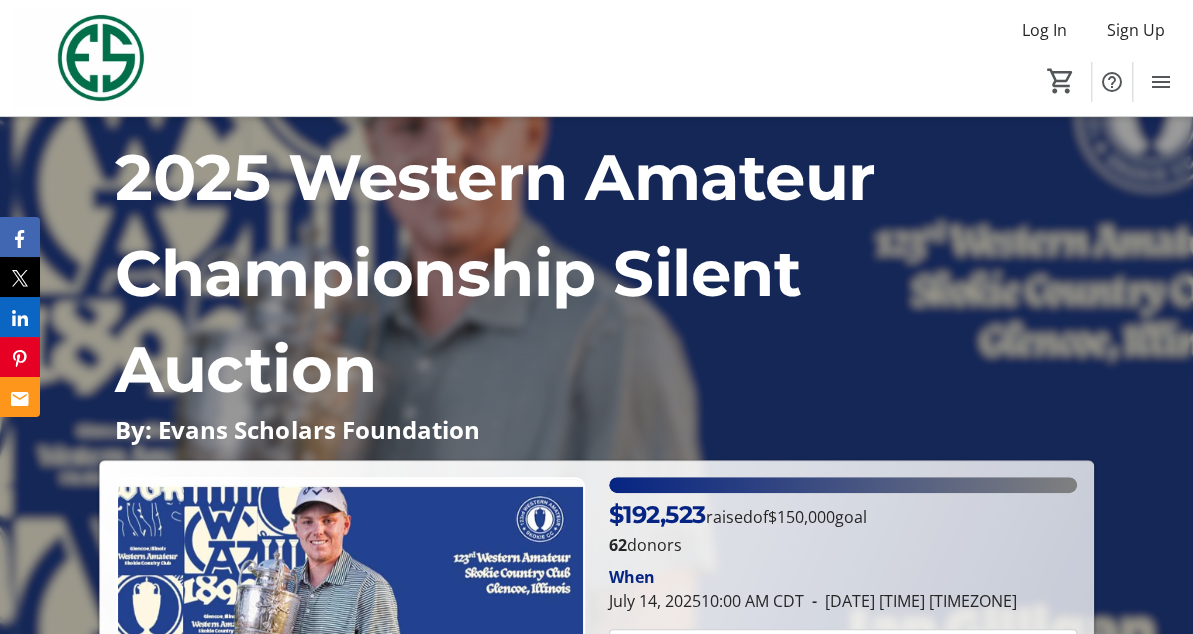 scroll, scrollTop: 0, scrollLeft: 0, axis: both 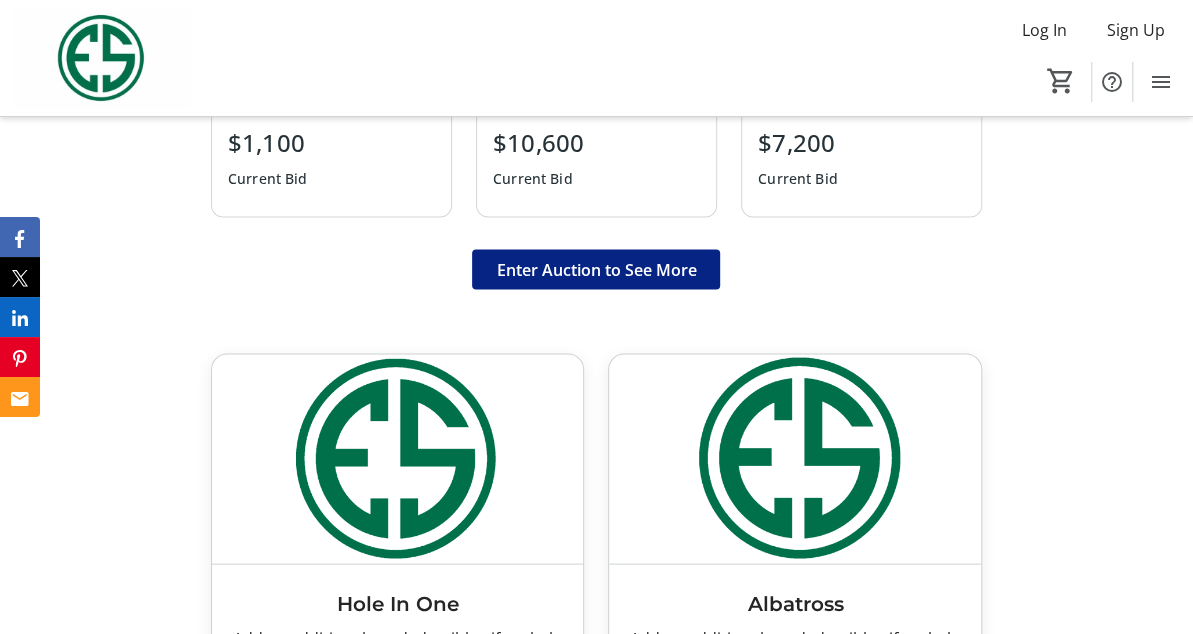 click on "Enter Auction to See More" at bounding box center (596, 269) 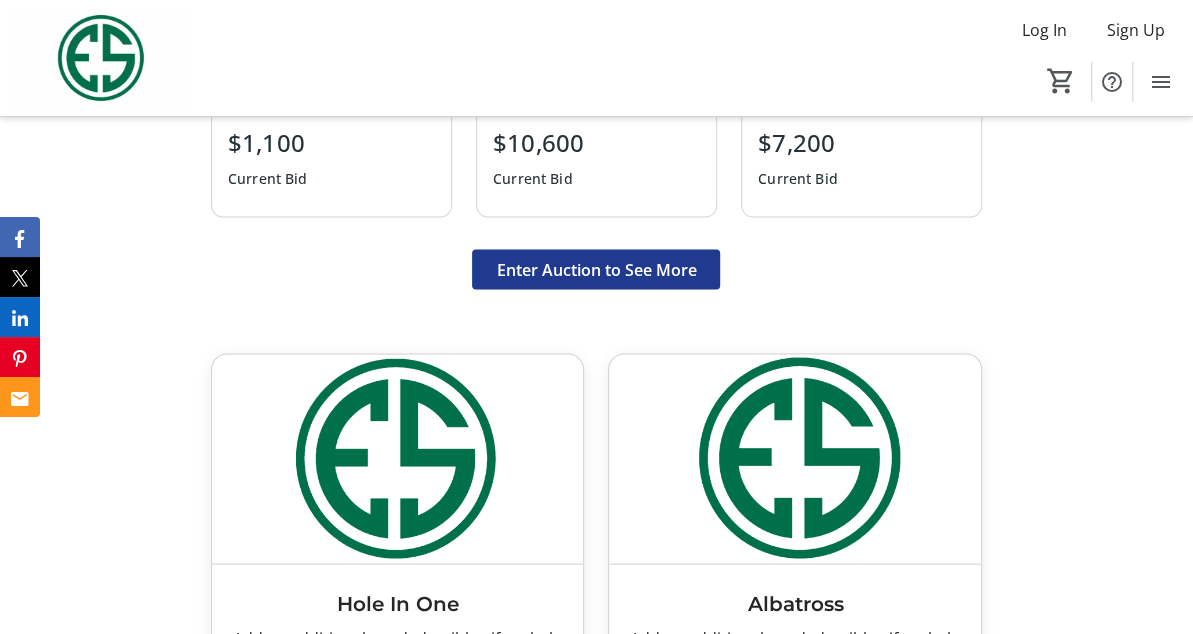 click on "Enter Auction to See More" at bounding box center (596, 269) 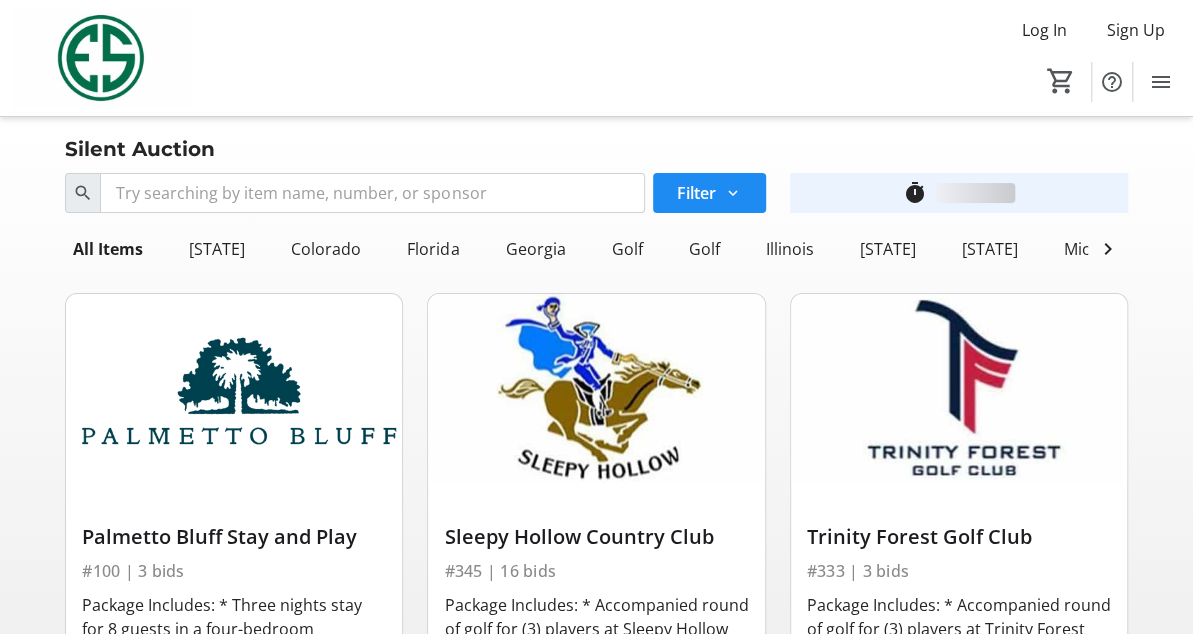 scroll, scrollTop: 0, scrollLeft: 0, axis: both 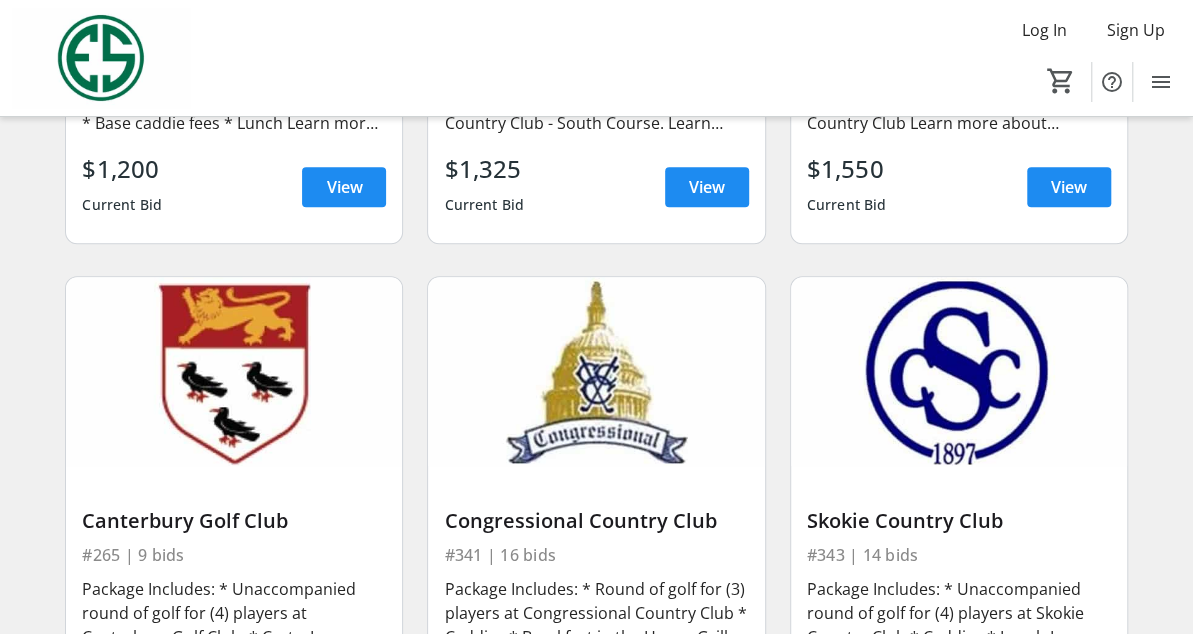 click at bounding box center (1069, 701) 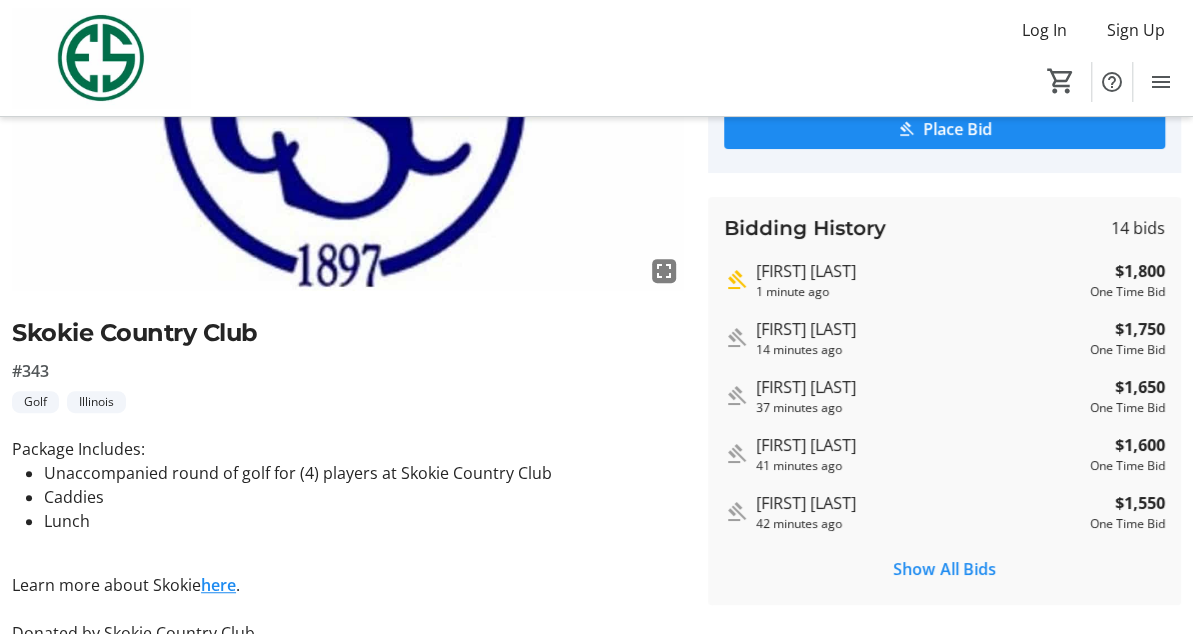 scroll, scrollTop: 280, scrollLeft: 0, axis: vertical 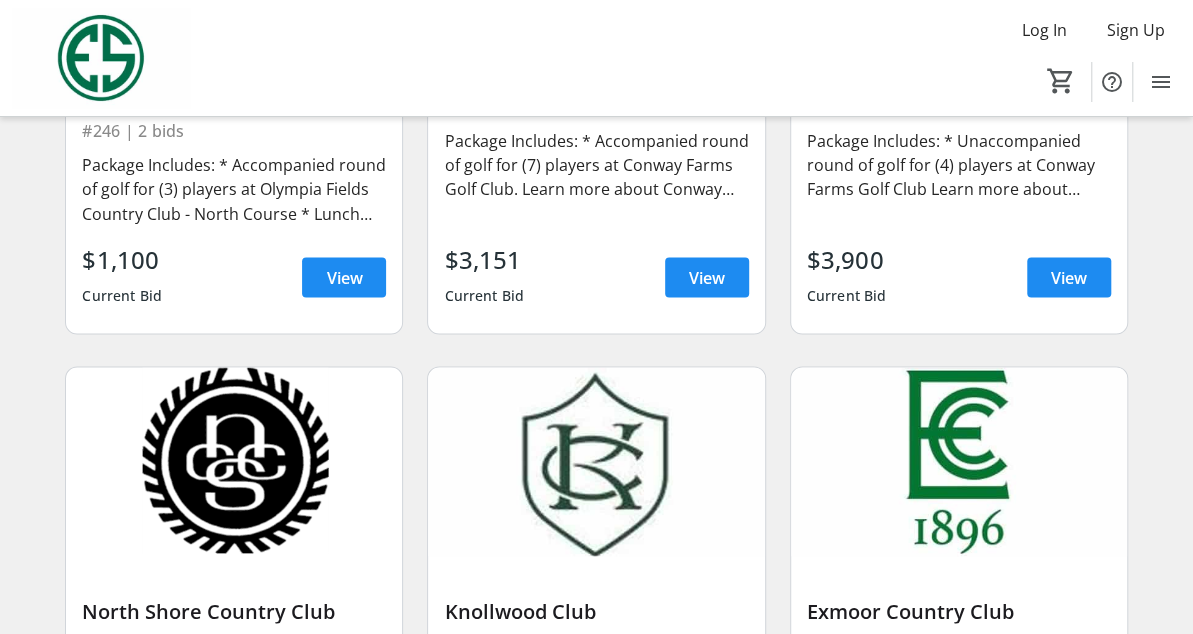 click on "View" at bounding box center (344, 791) 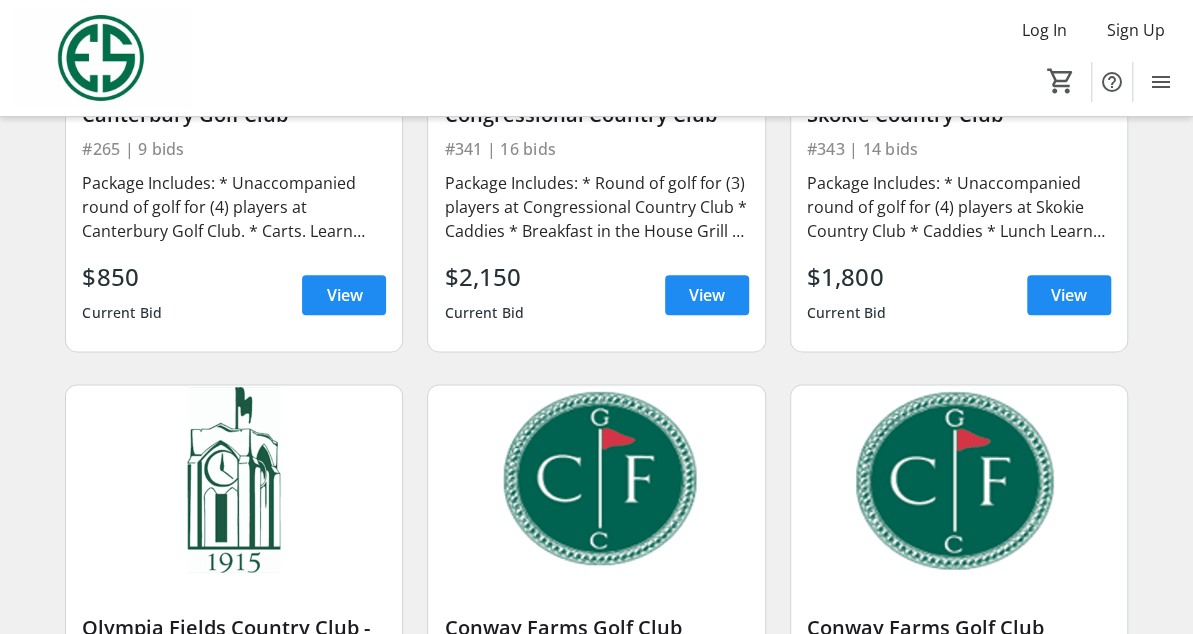 scroll, scrollTop: 7618, scrollLeft: 0, axis: vertical 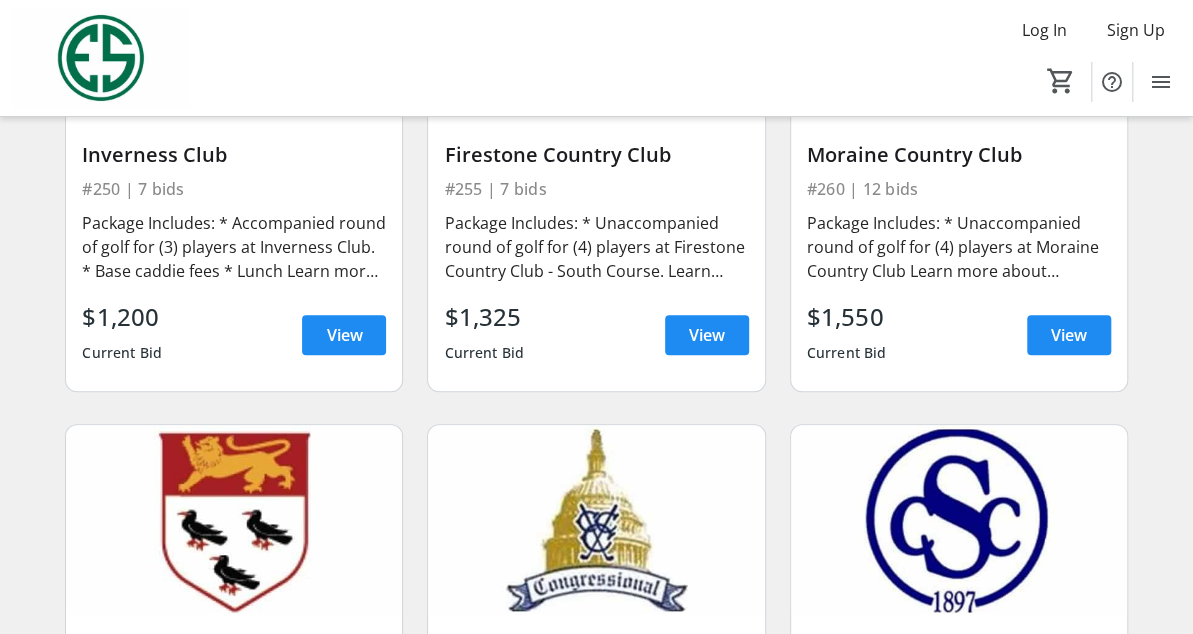 click on "View" at bounding box center (1069, 849) 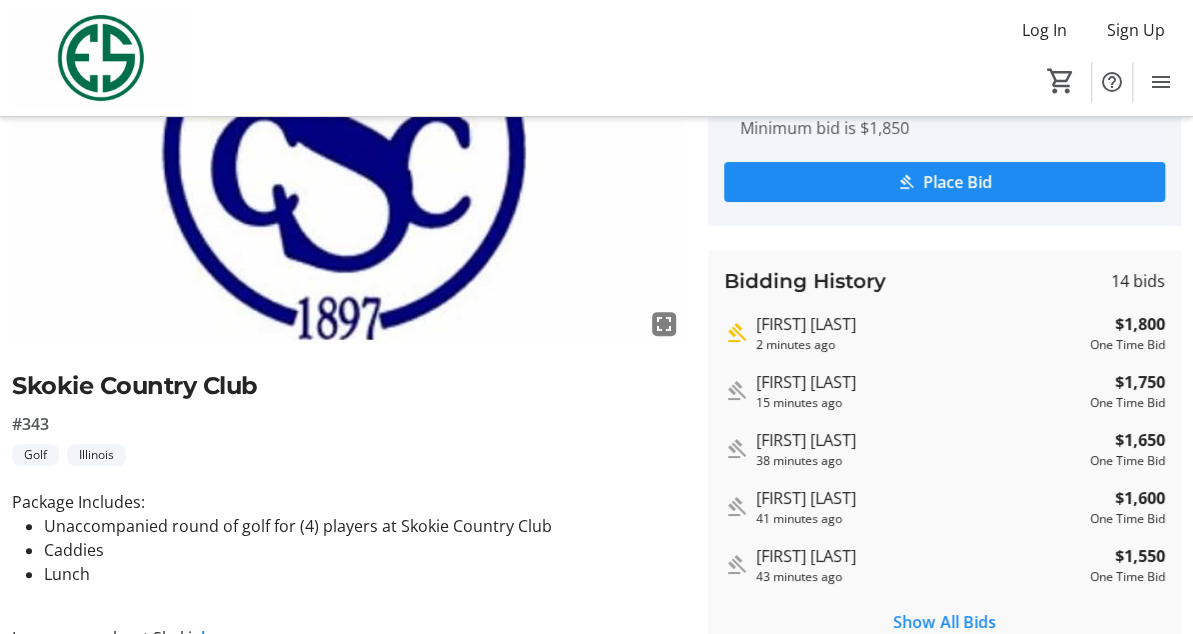 scroll, scrollTop: 240, scrollLeft: 0, axis: vertical 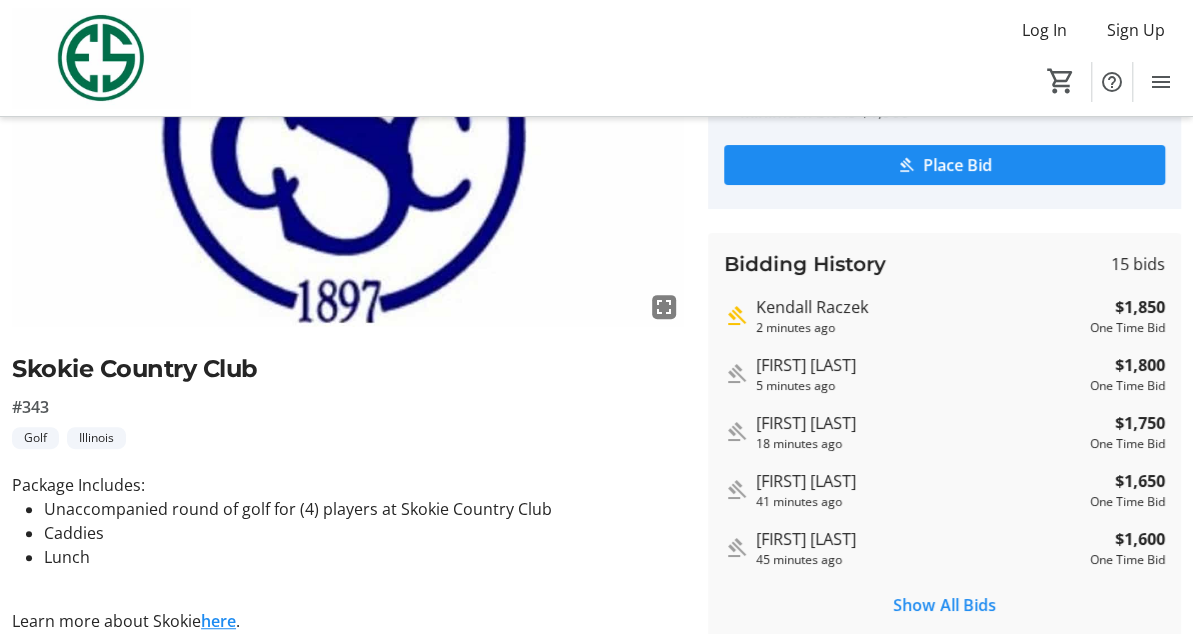 type on "1,950" 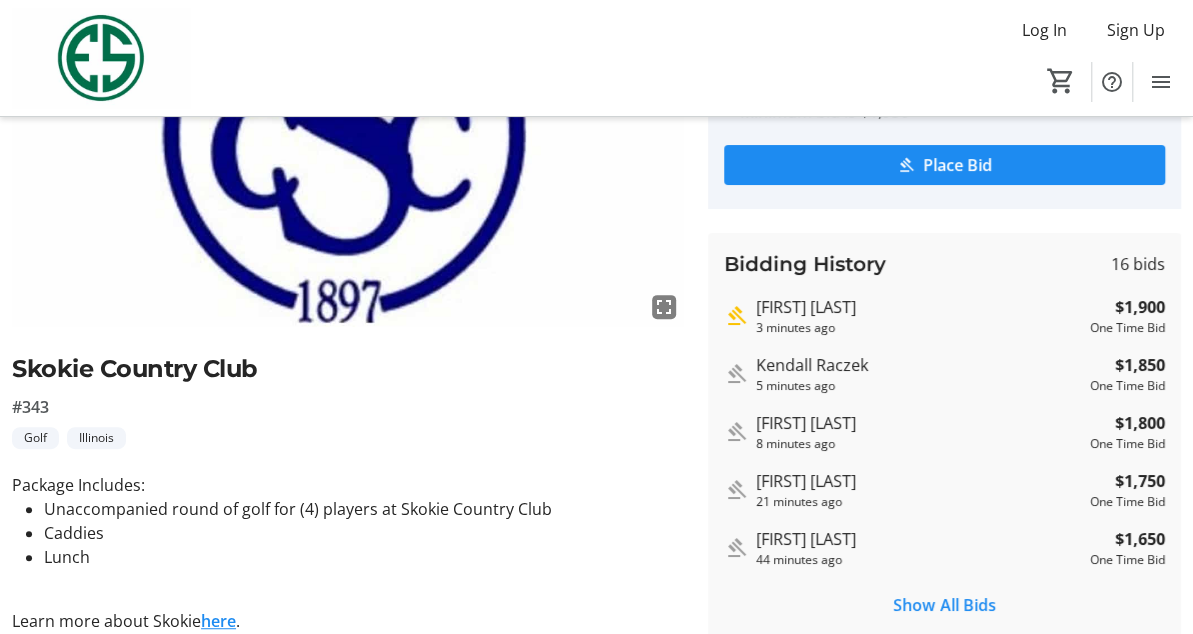 scroll, scrollTop: 7618, scrollLeft: 0, axis: vertical 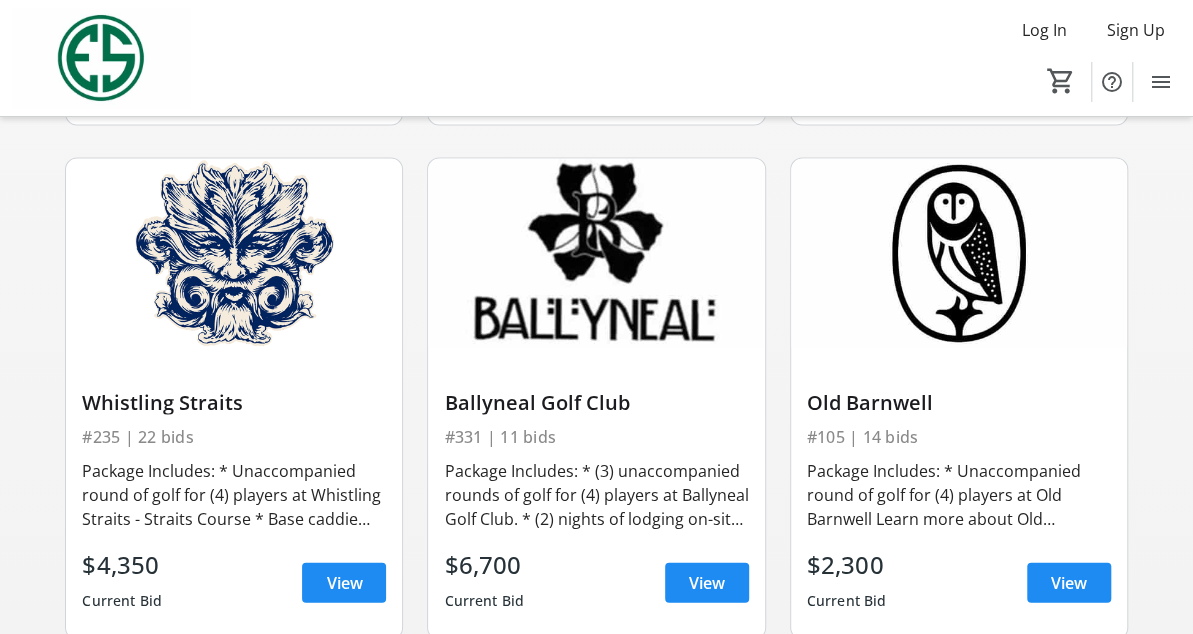 click on "View" at bounding box center (707, 582) 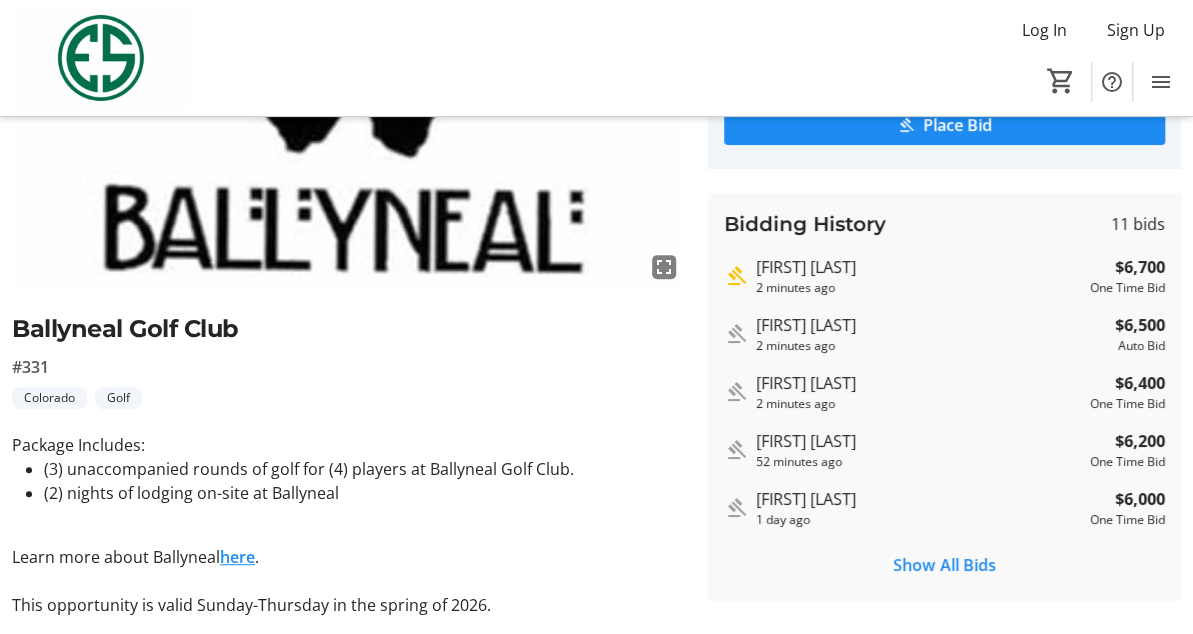scroll, scrollTop: 0, scrollLeft: 0, axis: both 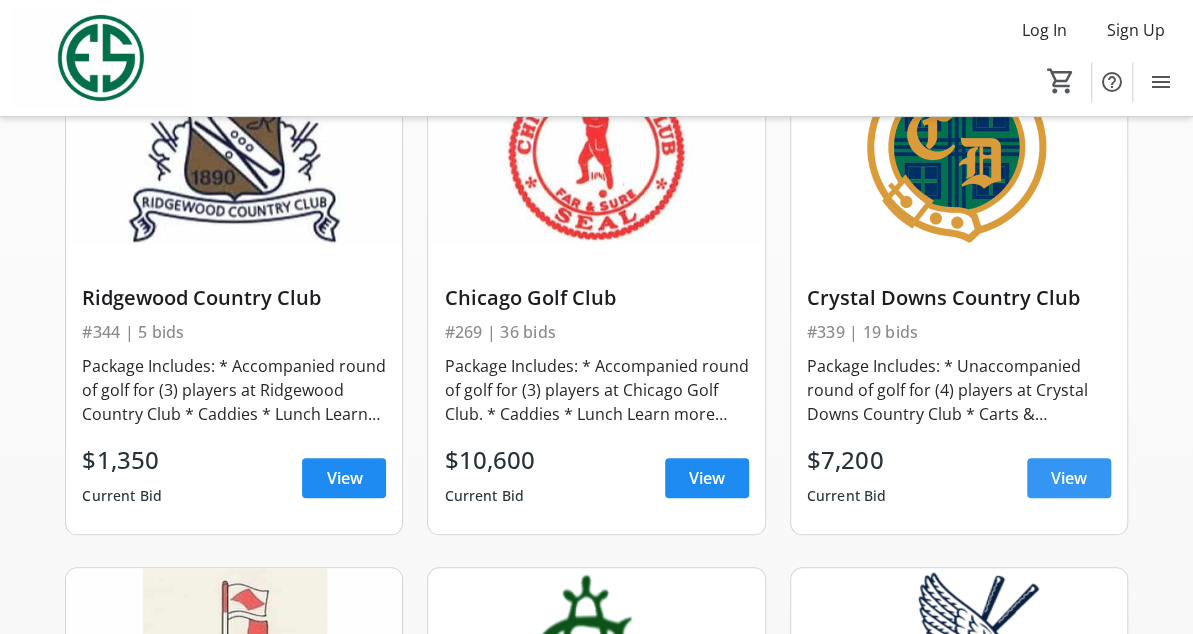 click on "View" at bounding box center [1069, 478] 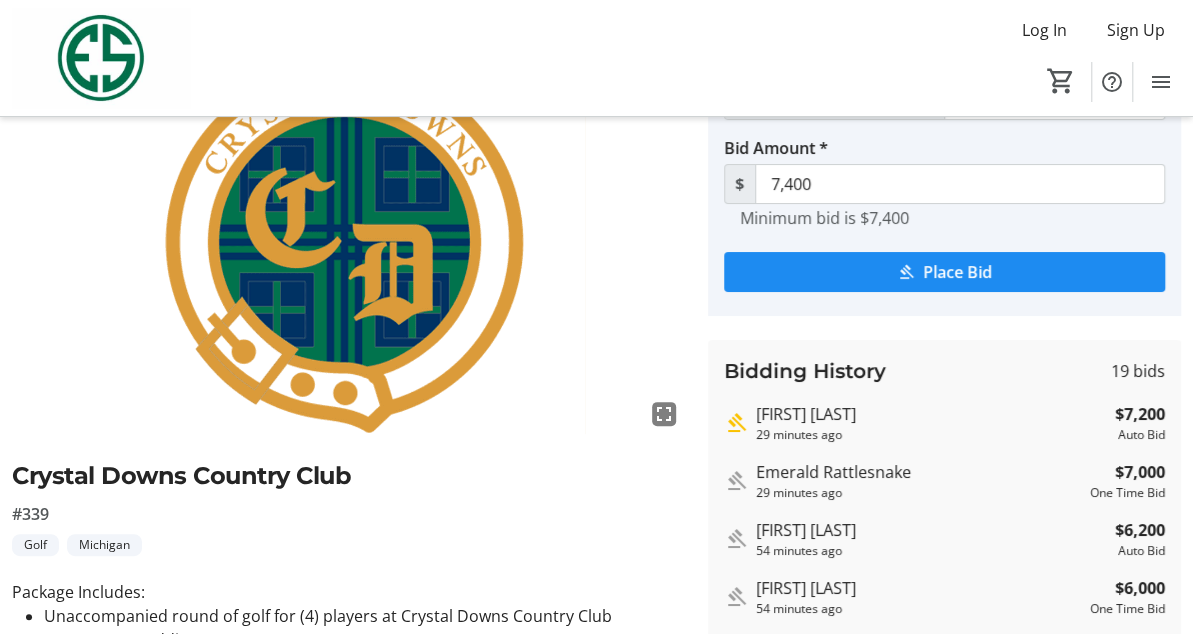 scroll, scrollTop: 160, scrollLeft: 0, axis: vertical 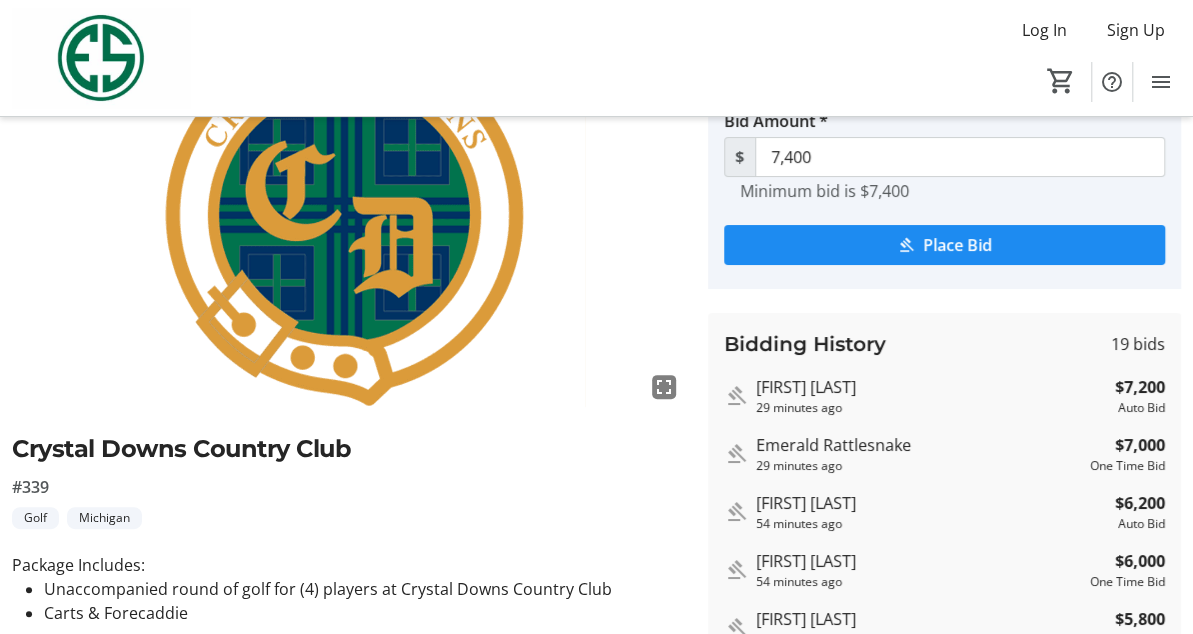 type on "7,800" 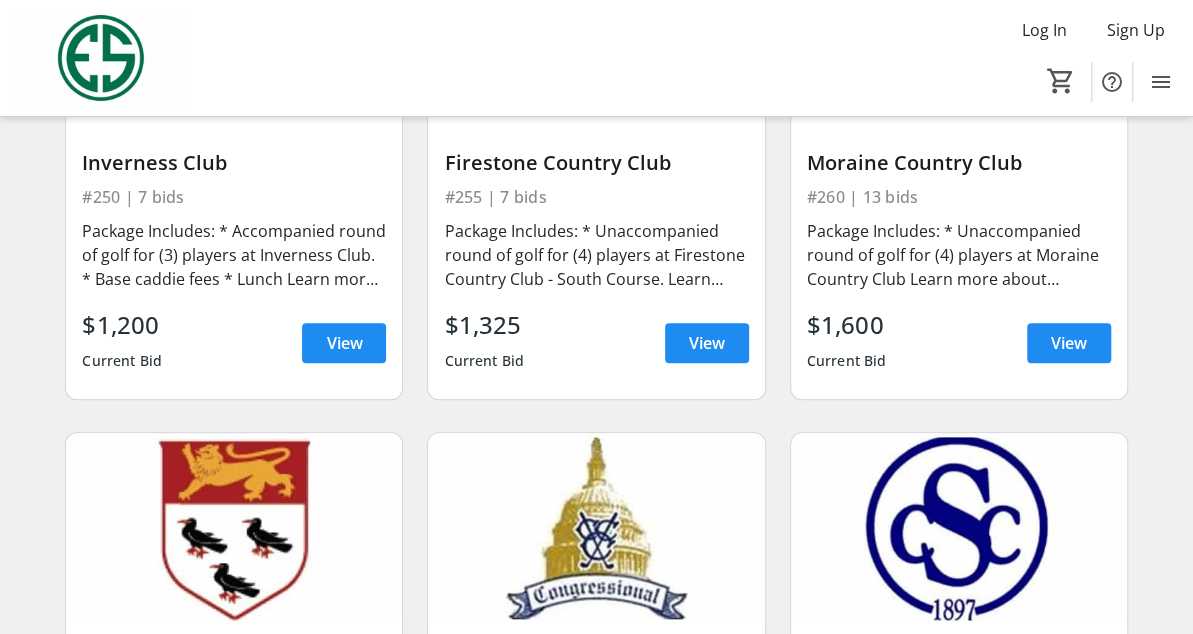 scroll, scrollTop: 7676, scrollLeft: 0, axis: vertical 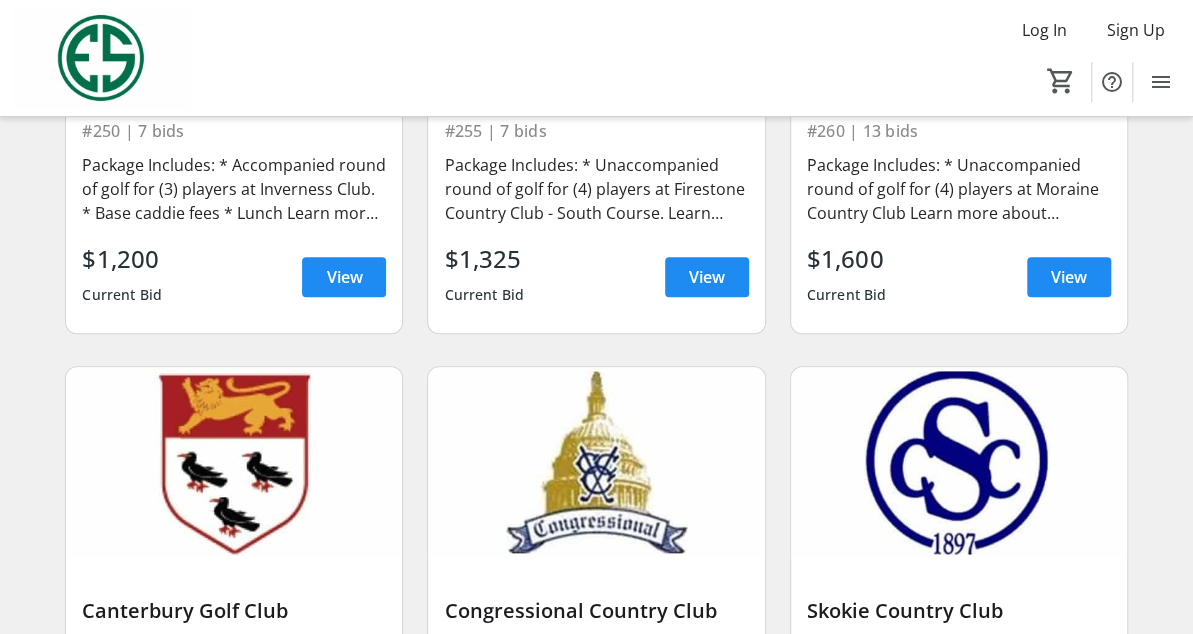 click on "View" at bounding box center (1069, 791) 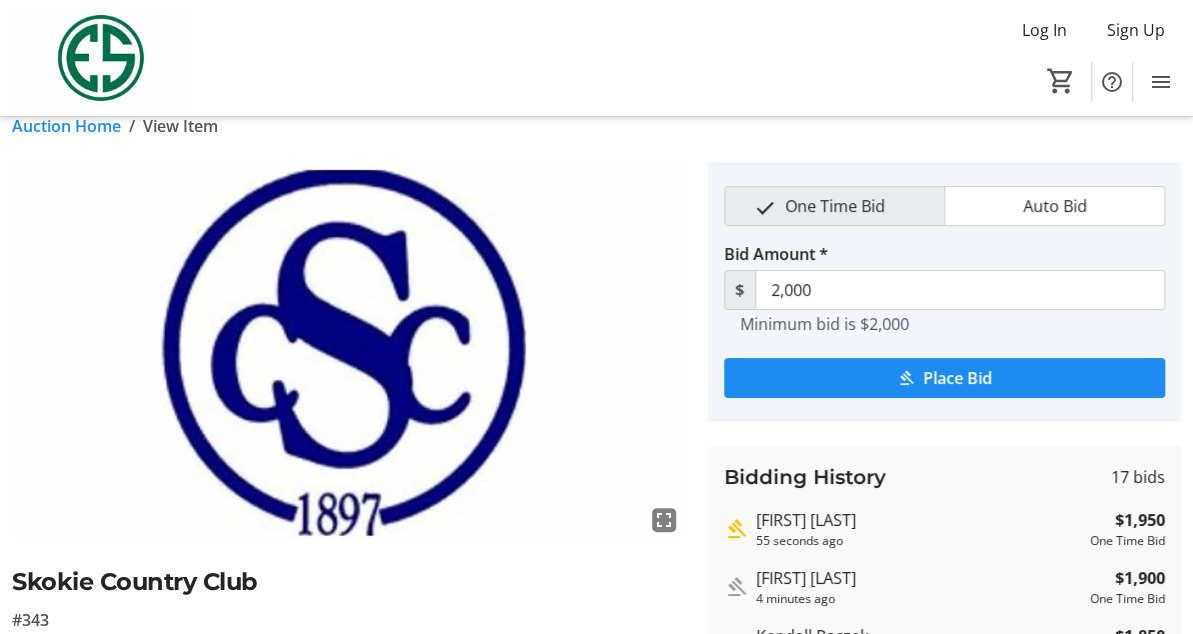 scroll, scrollTop: 0, scrollLeft: 0, axis: both 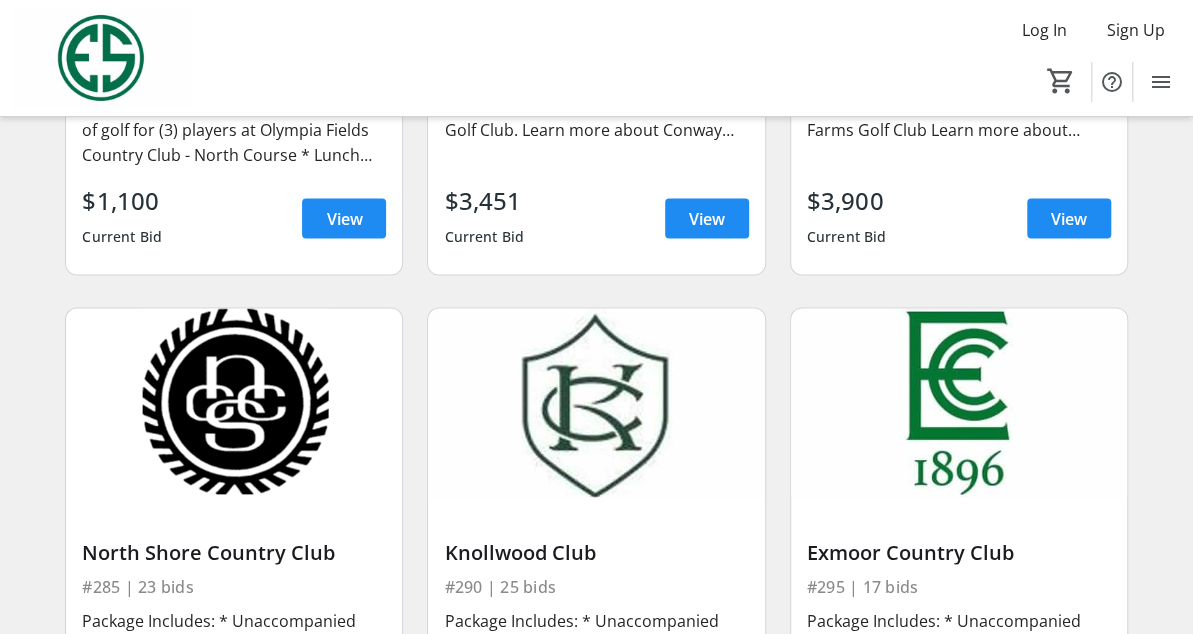 click on "View" at bounding box center (1069, 732) 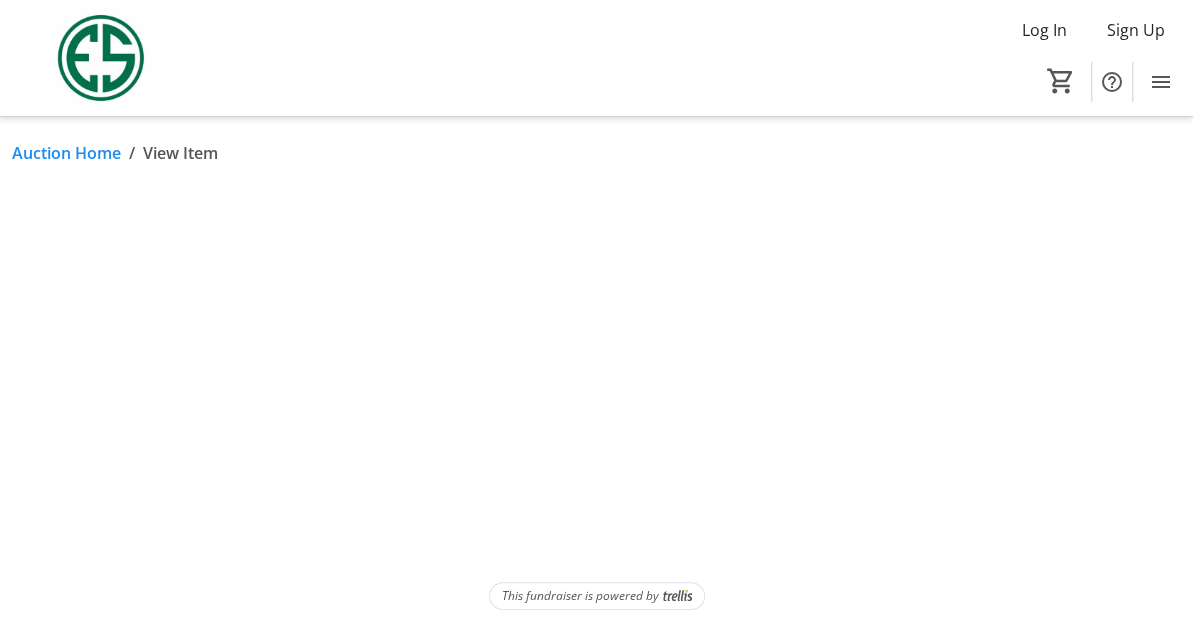 scroll, scrollTop: 0, scrollLeft: 0, axis: both 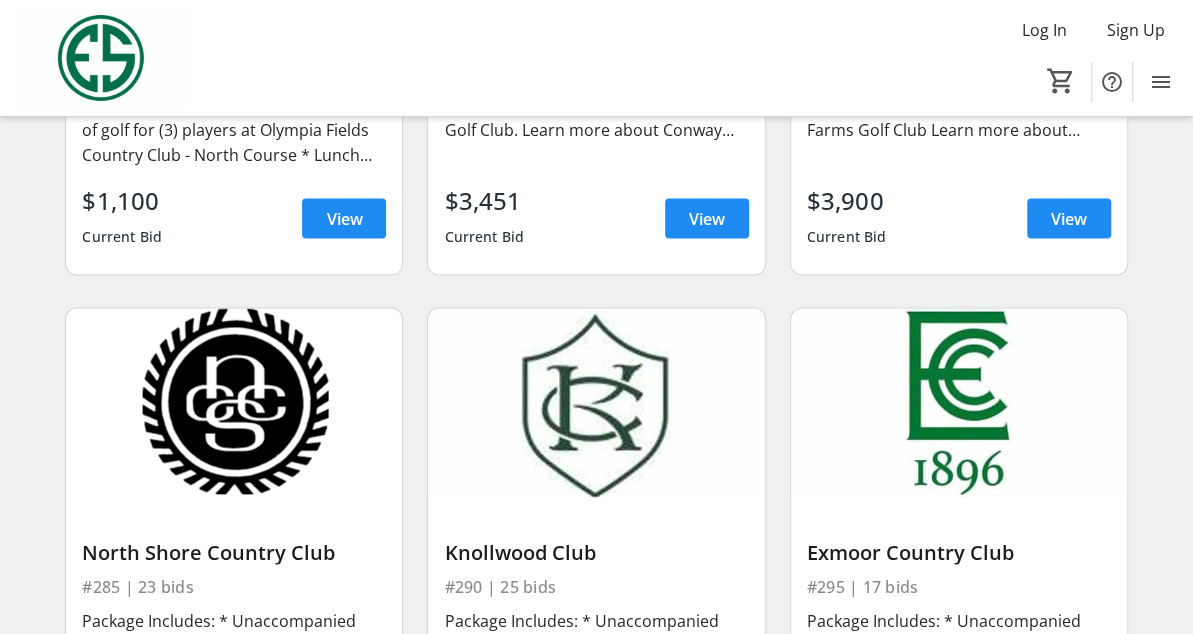 click on "View" at bounding box center [344, 732] 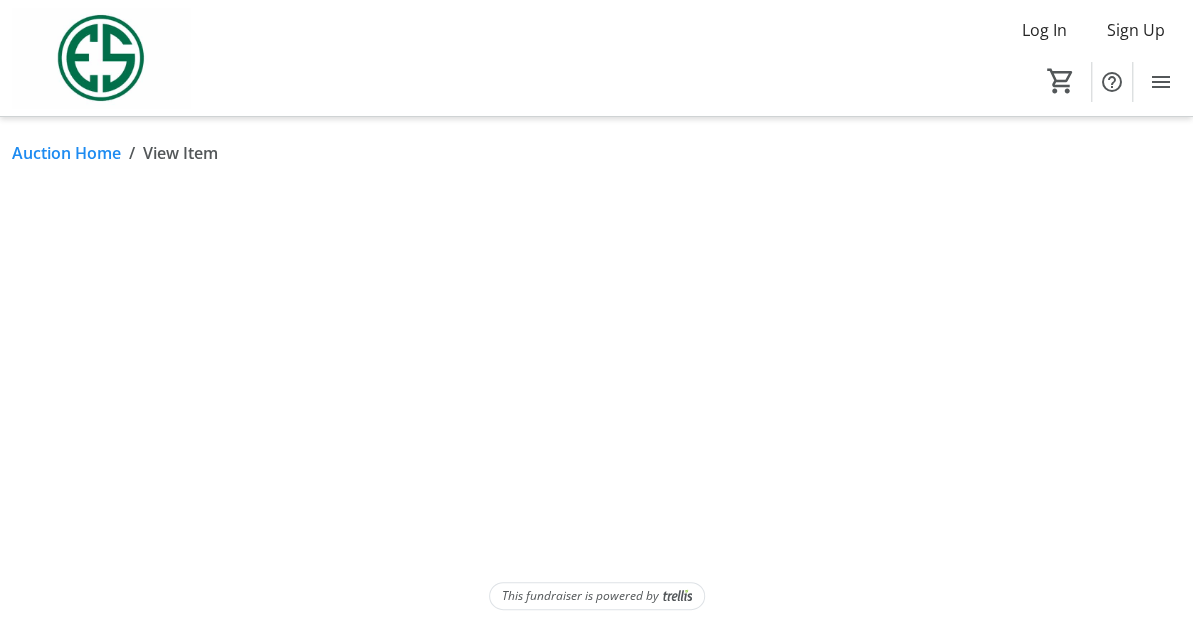 scroll, scrollTop: 0, scrollLeft: 0, axis: both 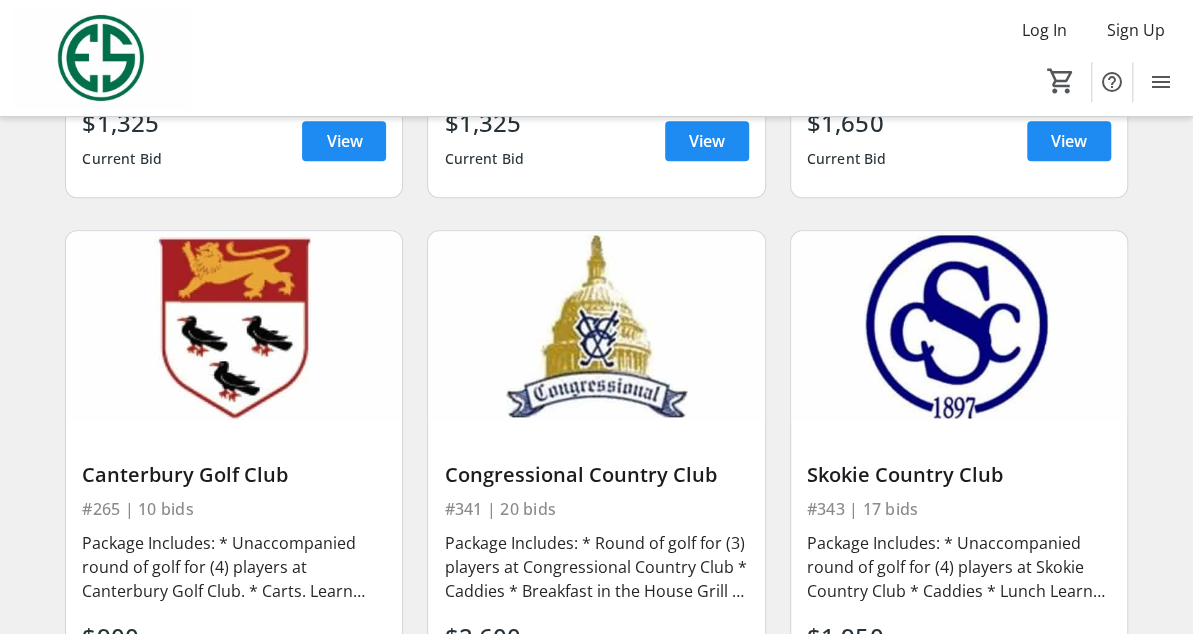 click on "View" at bounding box center [1069, 655] 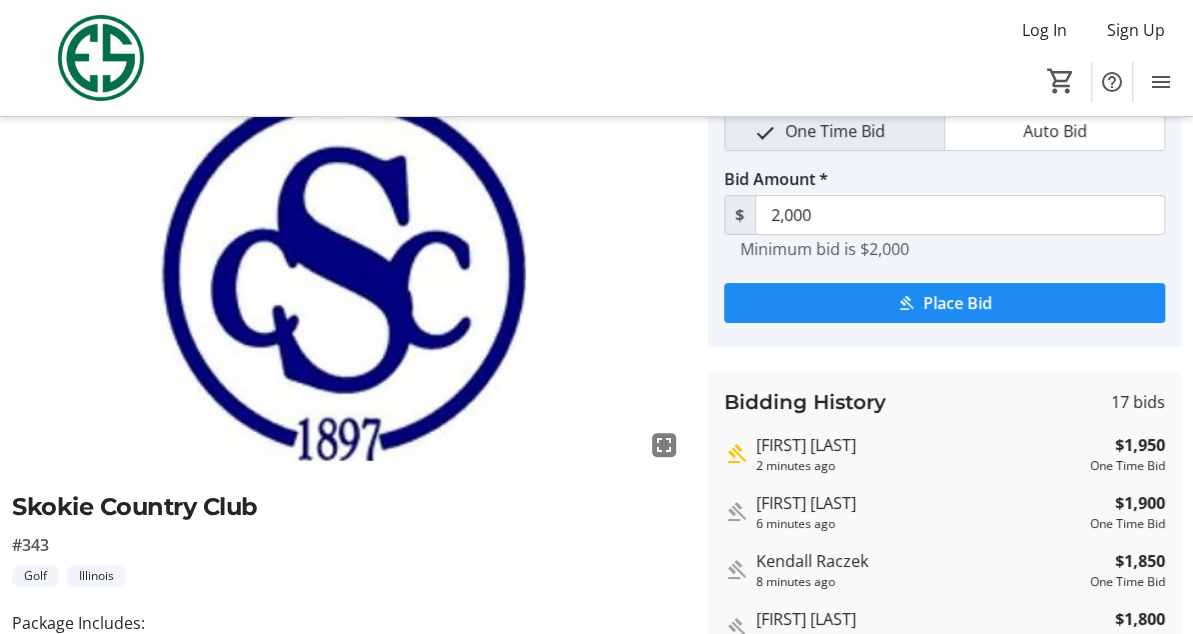 scroll, scrollTop: 120, scrollLeft: 0, axis: vertical 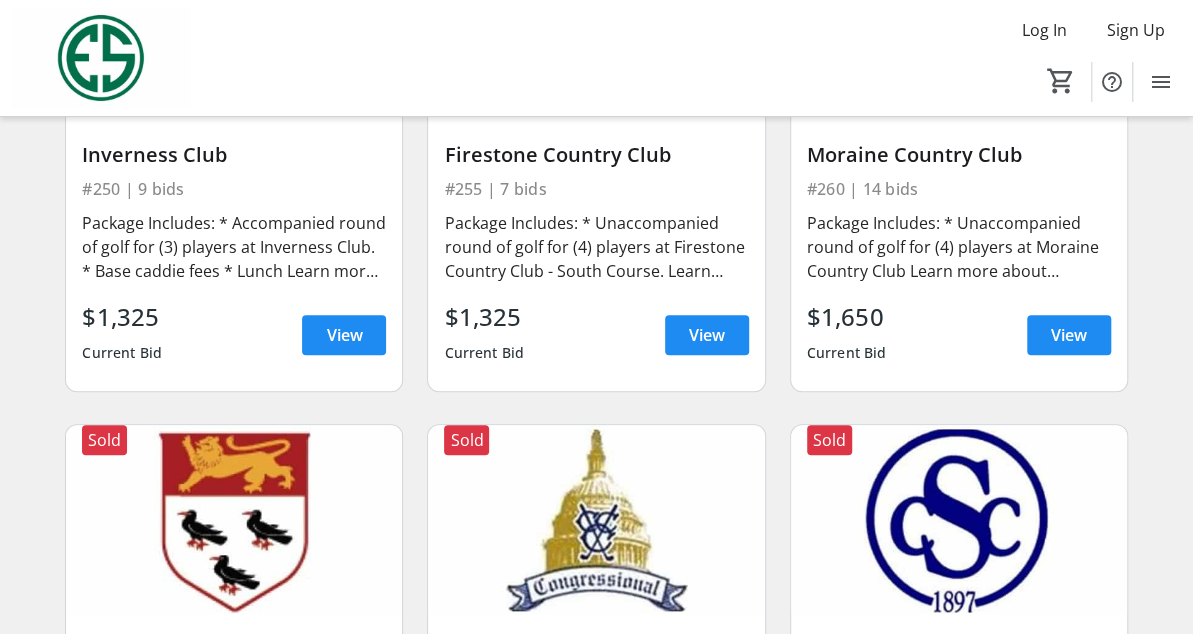 click on "View" at bounding box center (1069, 849) 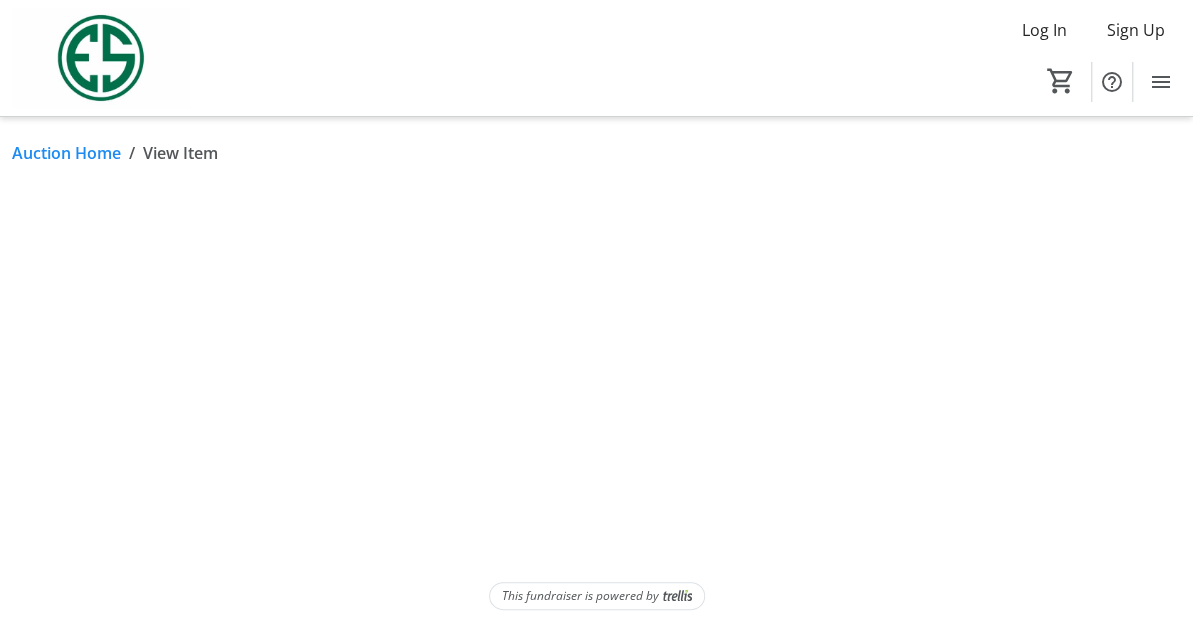 scroll, scrollTop: 0, scrollLeft: 0, axis: both 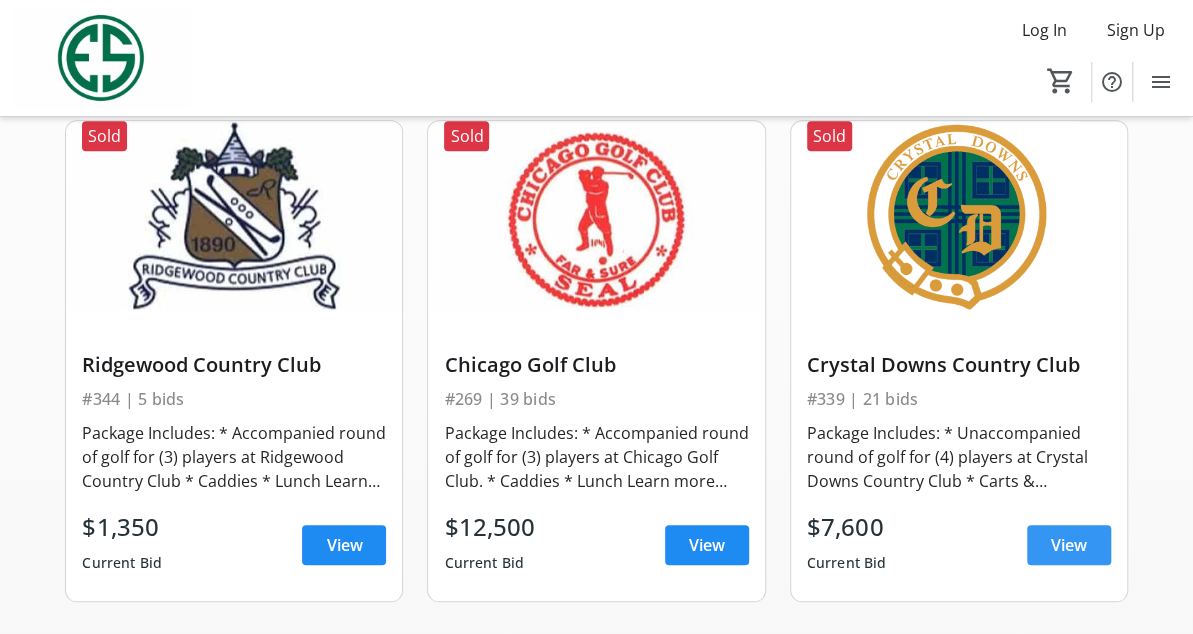 click on "View" at bounding box center (1069, 545) 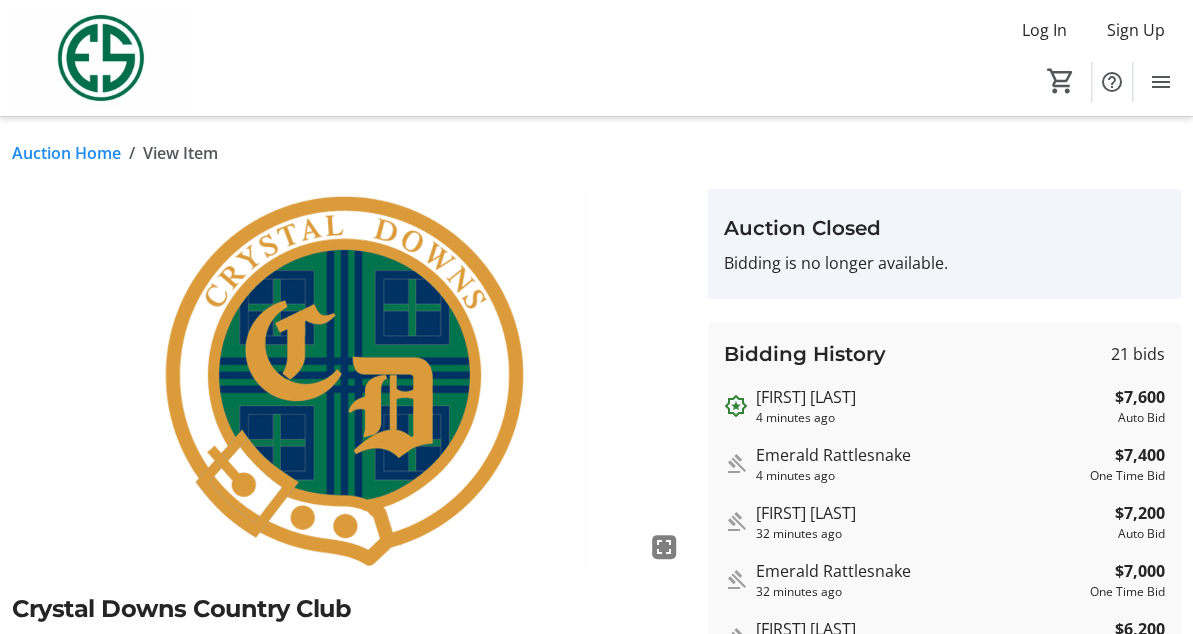 scroll, scrollTop: 354, scrollLeft: 0, axis: vertical 